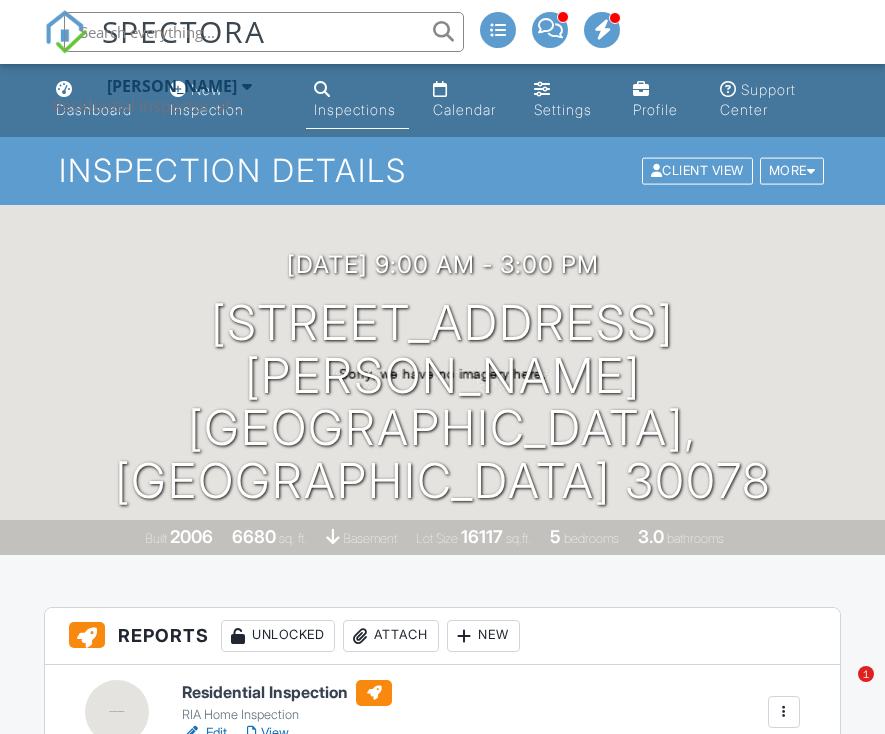 scroll, scrollTop: 1200, scrollLeft: 0, axis: vertical 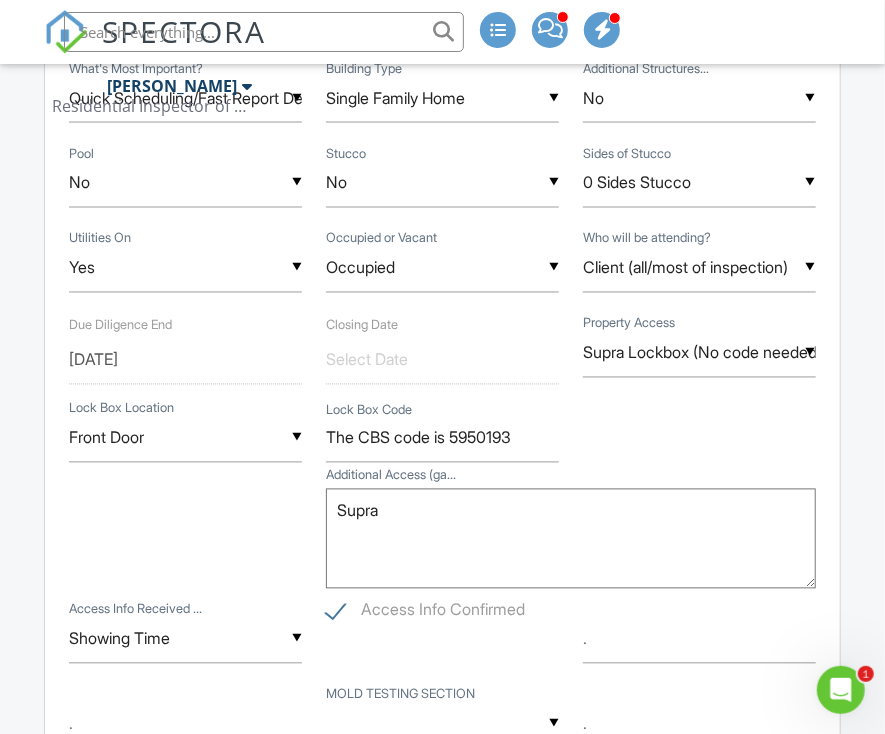 click at bounding box center [264, 32] 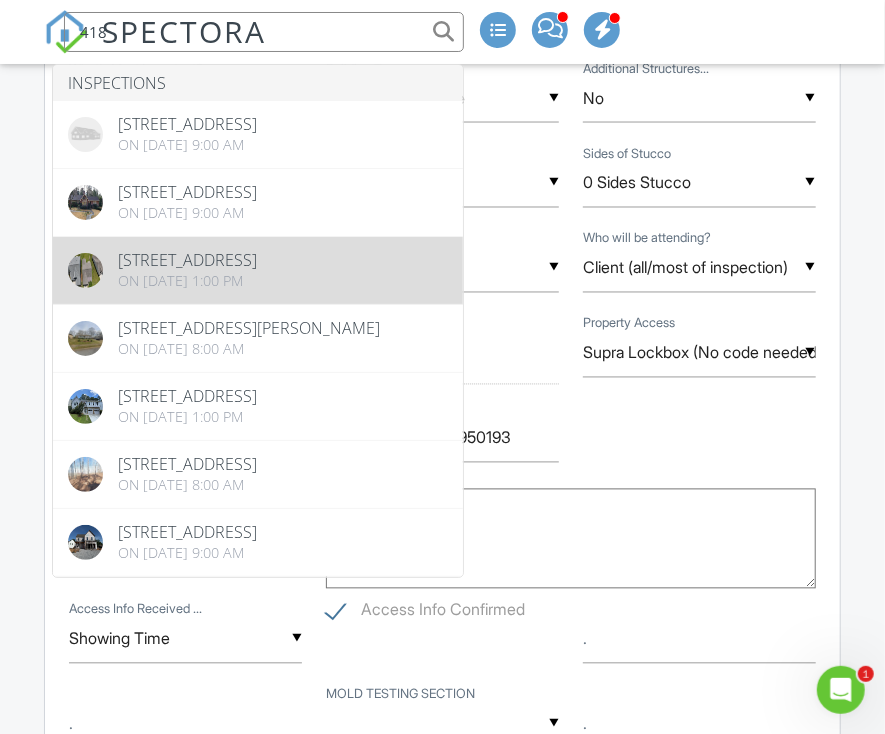 type on "418" 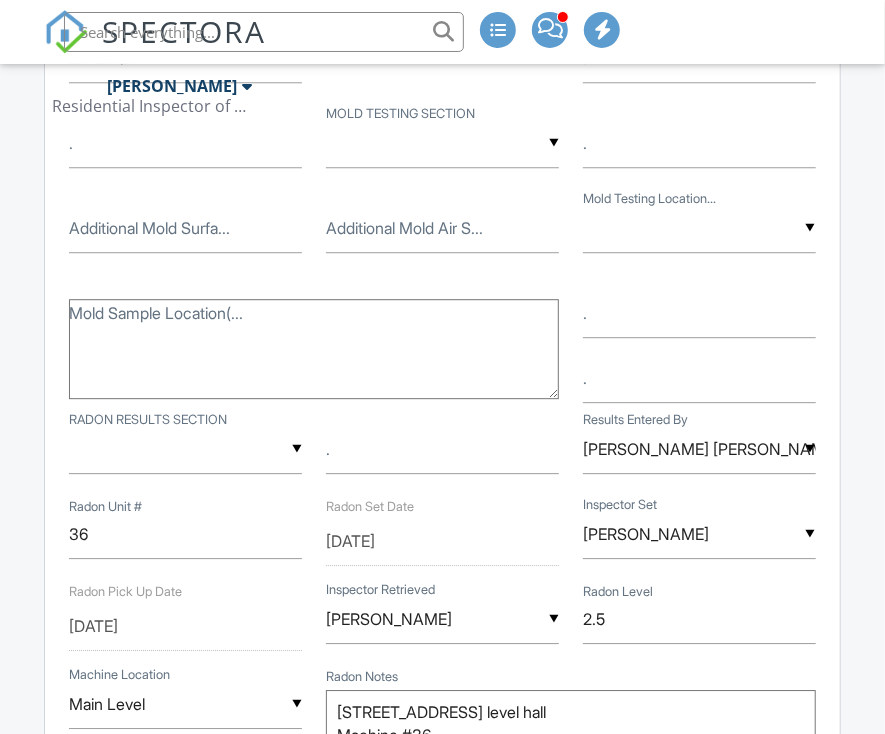 scroll, scrollTop: 1925, scrollLeft: 0, axis: vertical 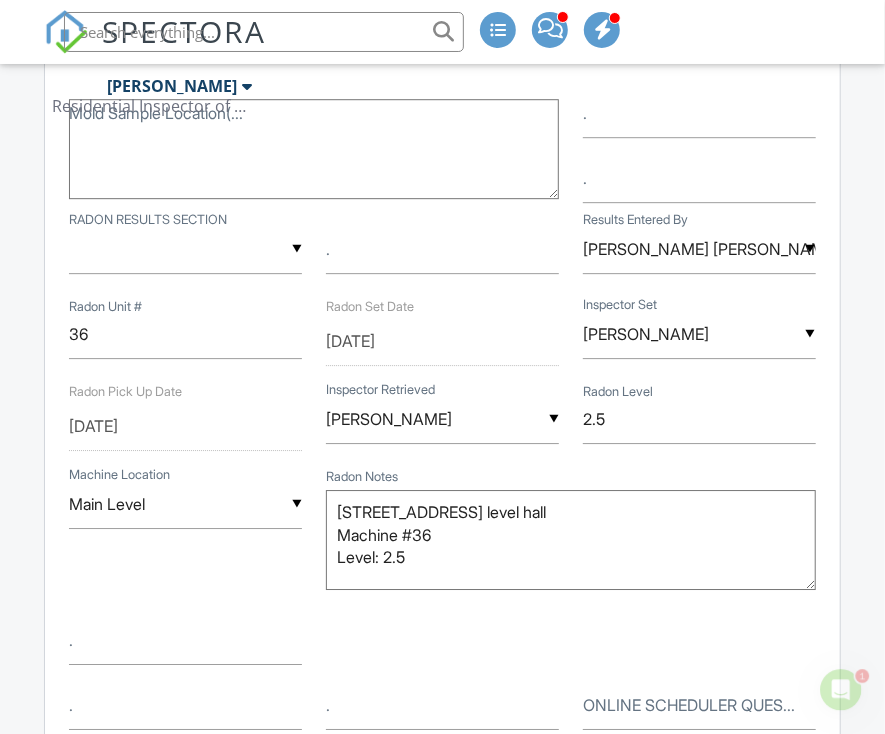 click at bounding box center [264, 32] 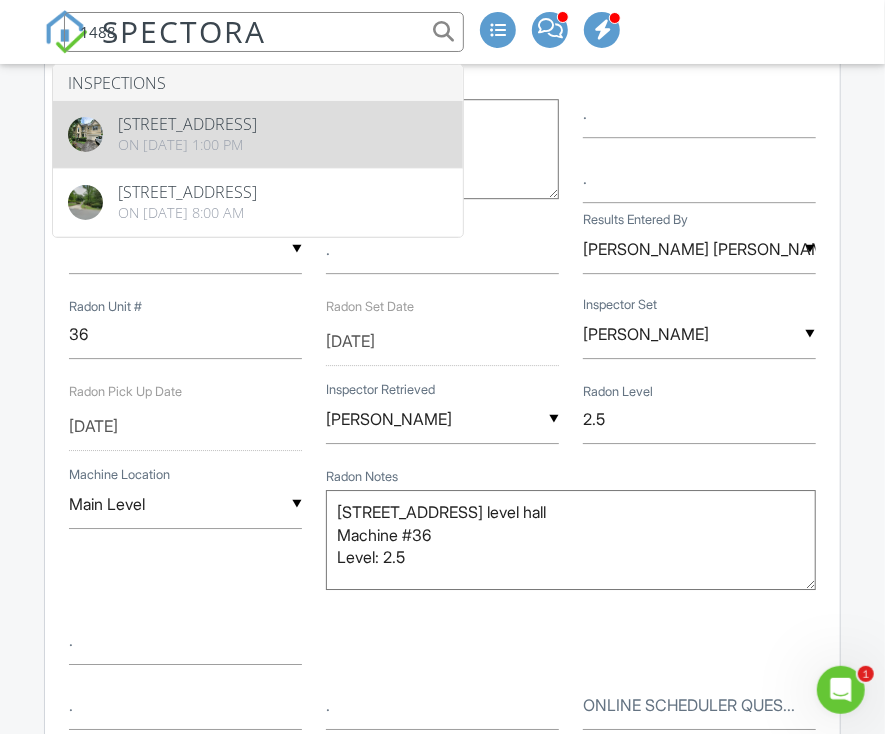 type on "1488" 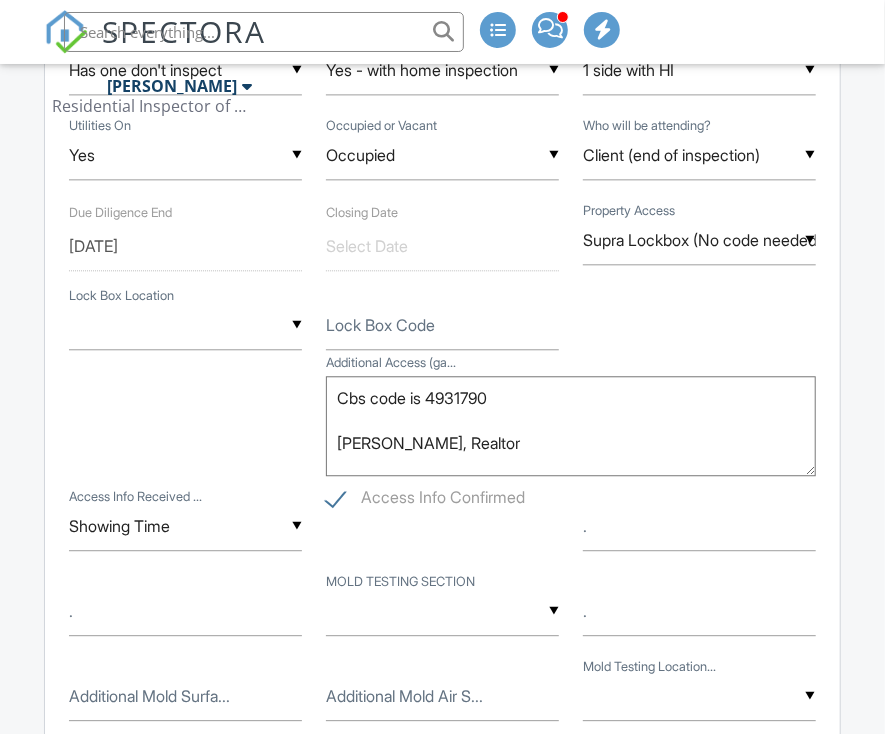 scroll, scrollTop: 1700, scrollLeft: 0, axis: vertical 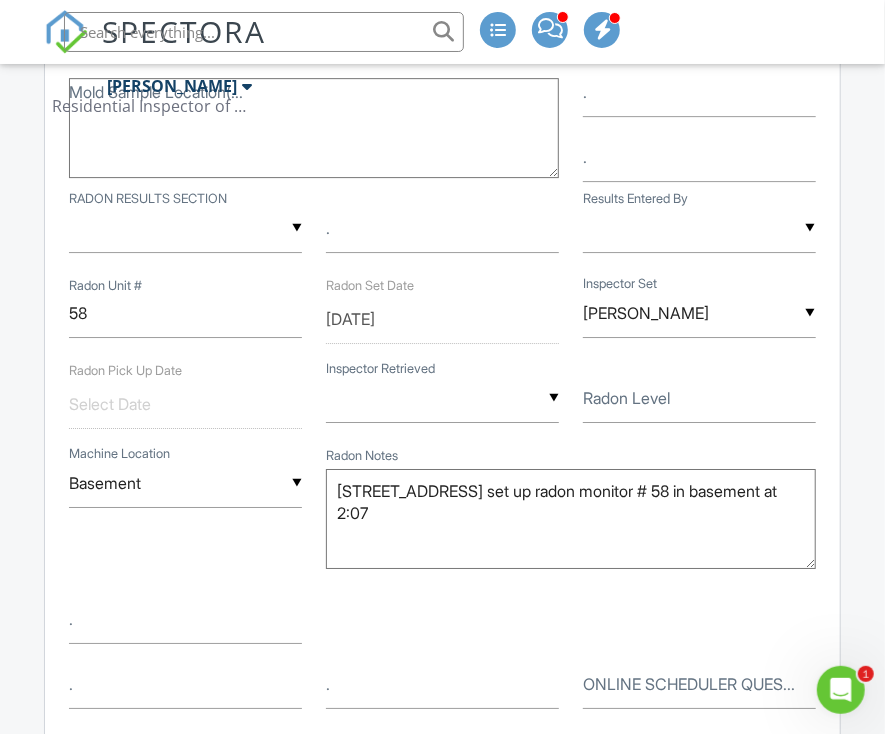 paste on "2010 [PERSON_NAME]" 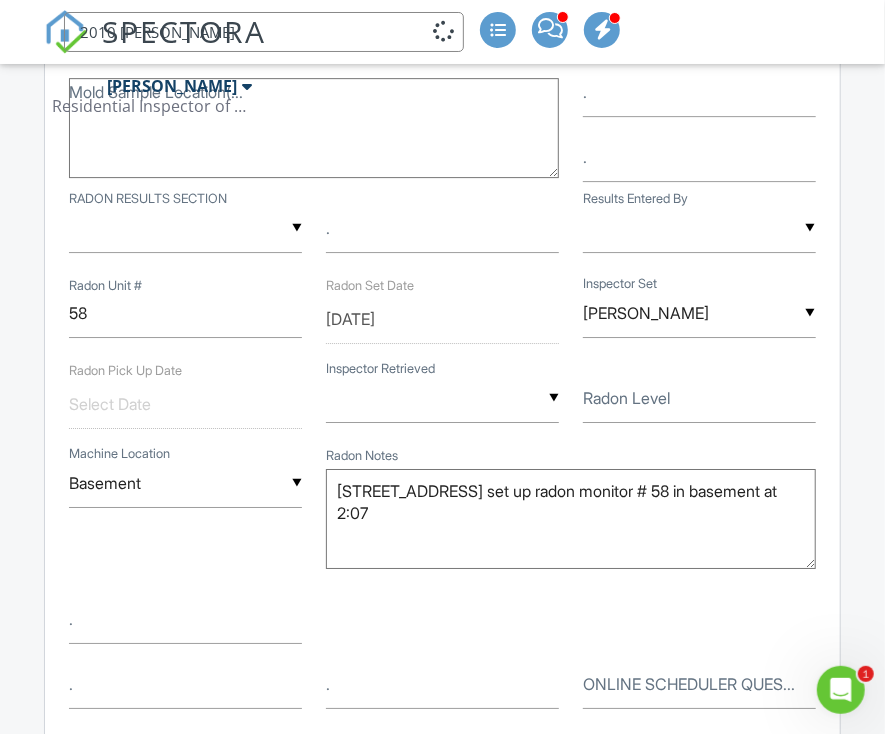 click on "2010 [PERSON_NAME]" at bounding box center [264, 32] 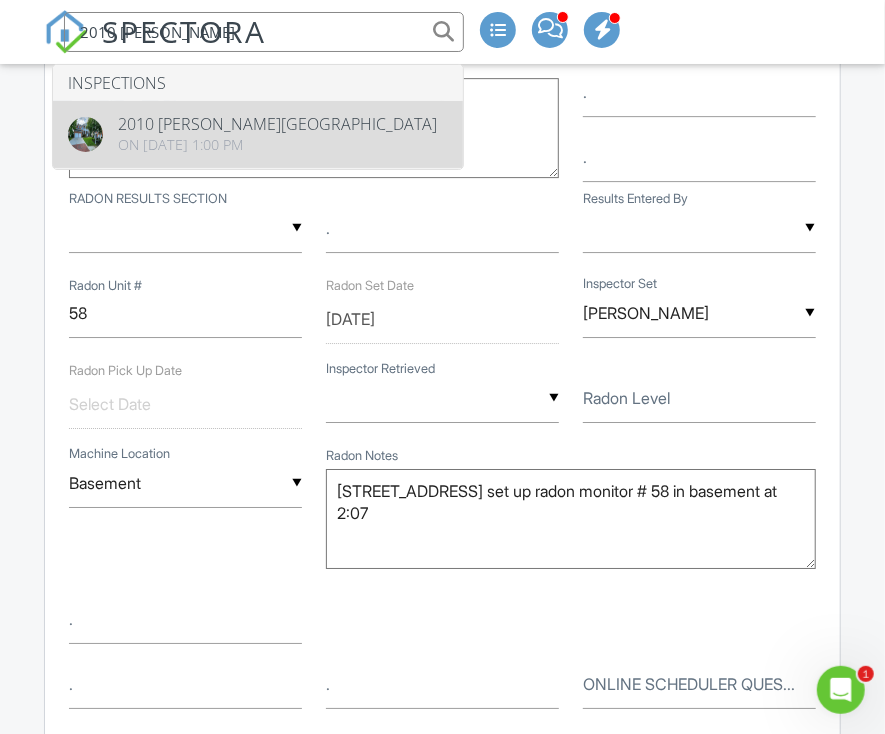type on "2010 Willshire Glen" 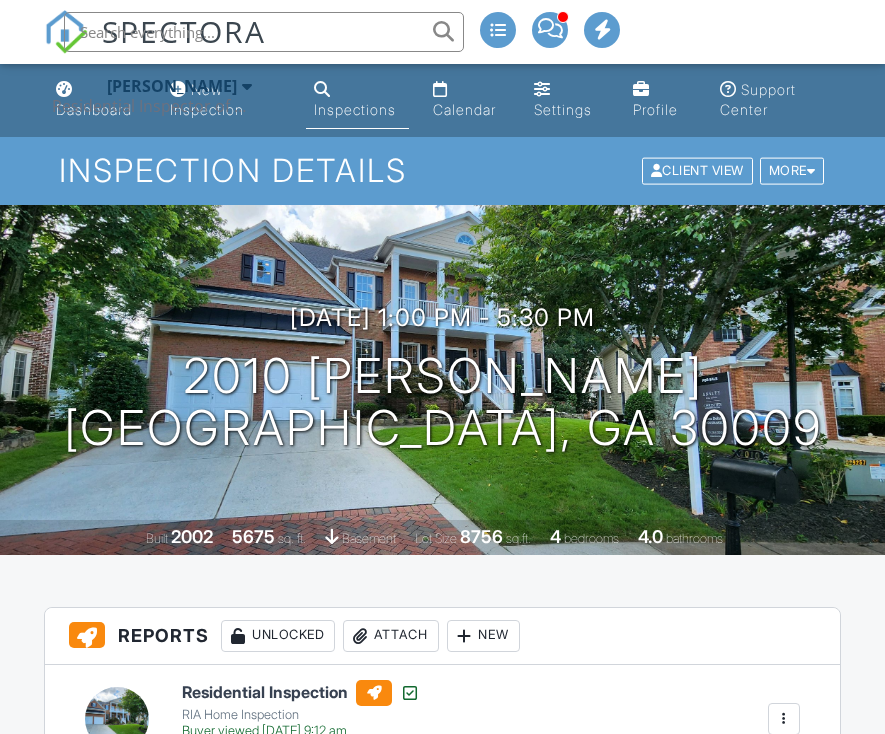 scroll, scrollTop: 0, scrollLeft: 0, axis: both 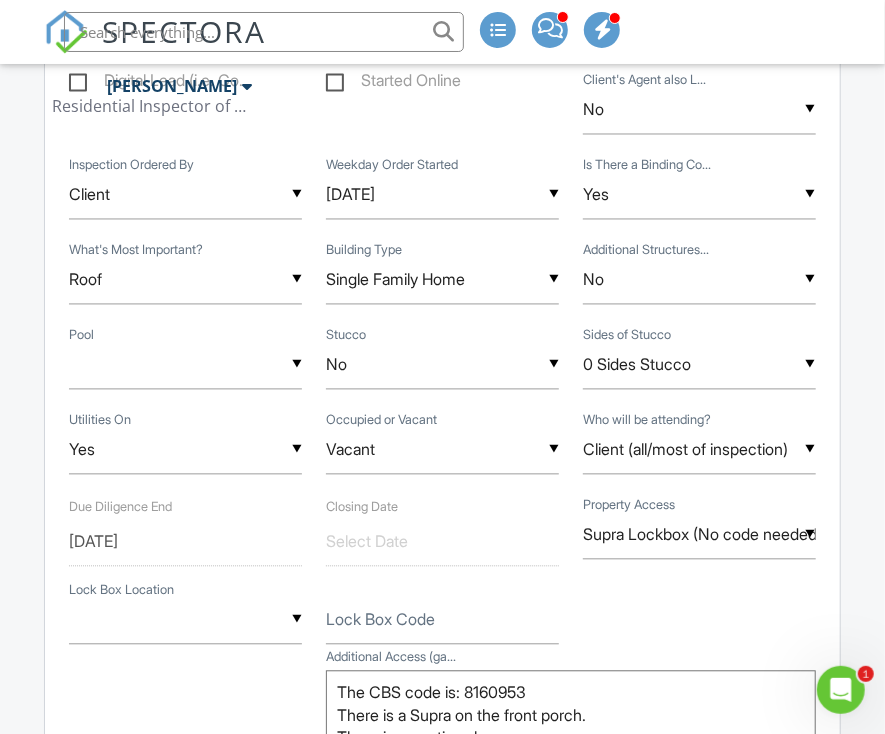 click on "▼ Front Door Rear Door Left Side of Home or Garage Right Side of Home or Garage Near AC Unit Other - (Add In Order Notes)
Front Door
Rear Door
Left Side of Home or Garage
Right Side of Home or Garage
Near AC Unit
Other - (Add In Order Notes)
Lock Box Location
Lock Box Code
Additional Access (ga...
The CBS code is: 8160953
There is a Supra on the front porch.
There is no active alarm.
All utilities are on and the home is vacant, but staged.
There is a driveway in which you can park." at bounding box center (442, 680) 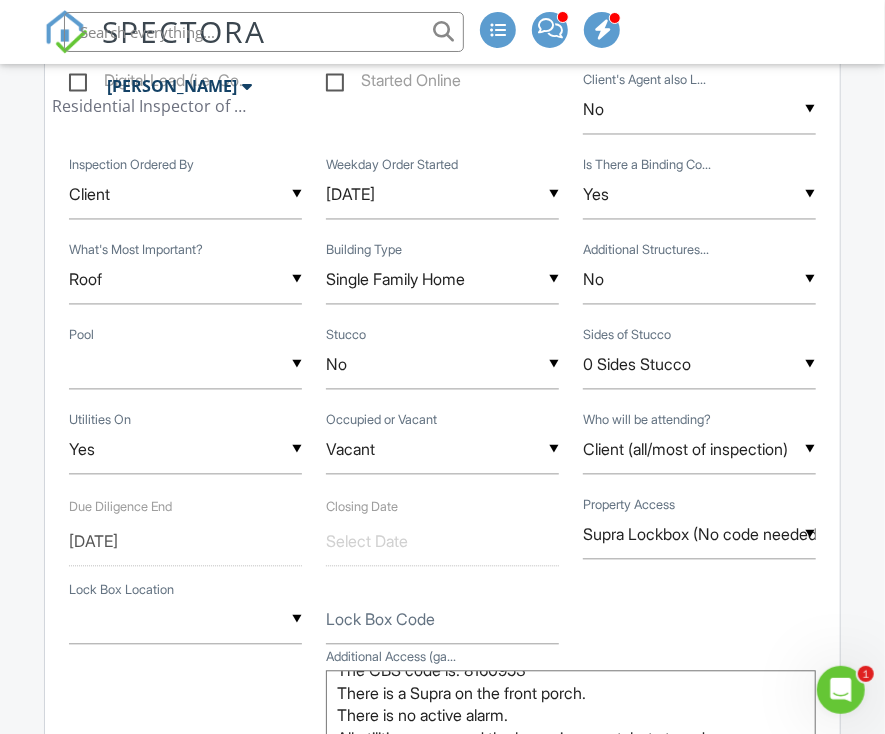 scroll, scrollTop: 33, scrollLeft: 0, axis: vertical 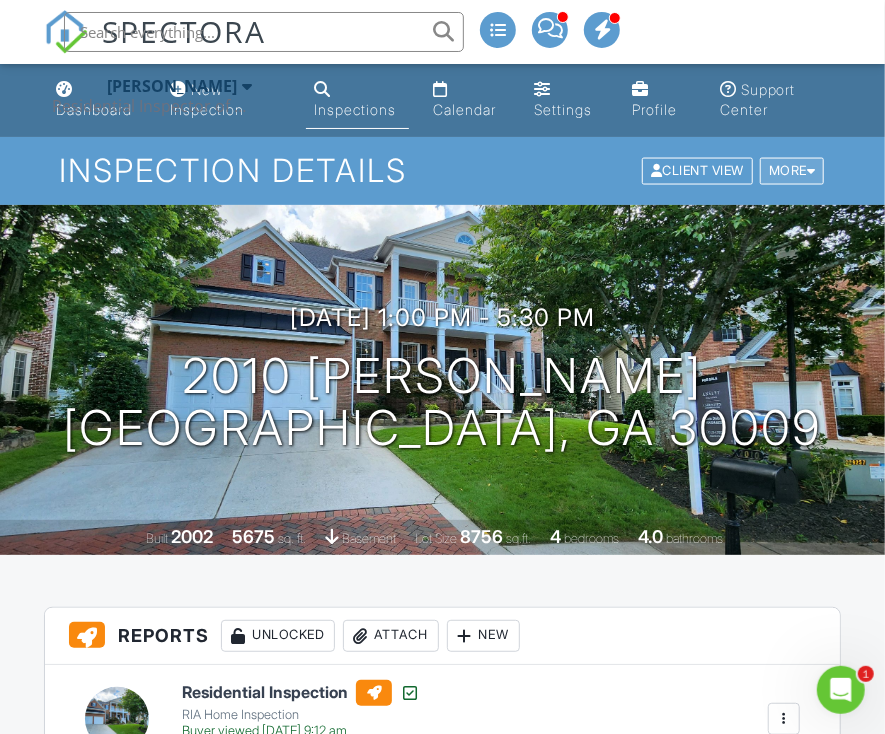 click at bounding box center [811, 171] 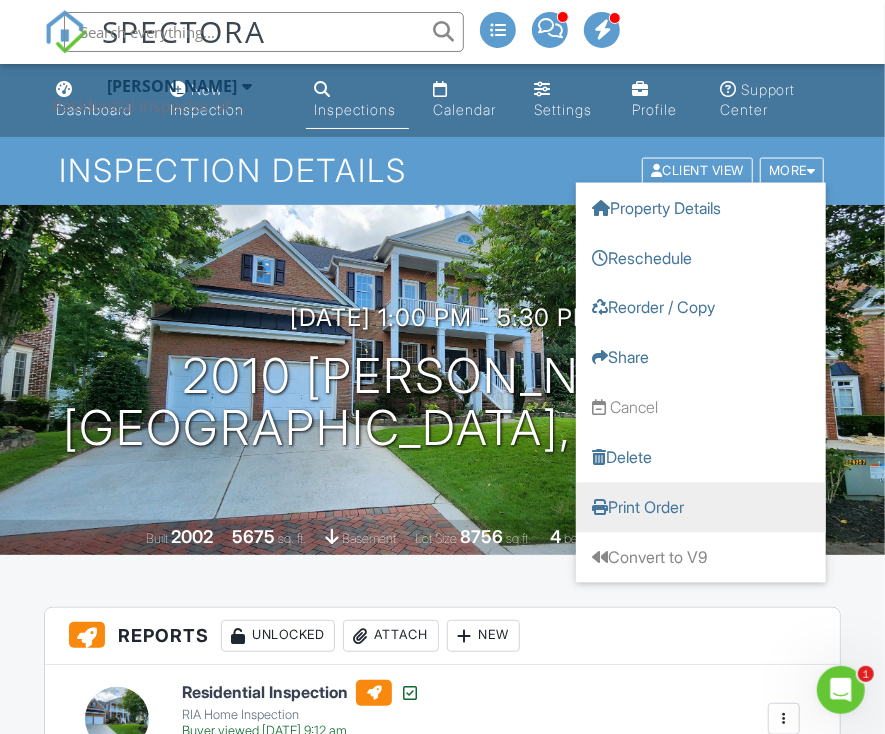 click on "Print Order" at bounding box center (701, 508) 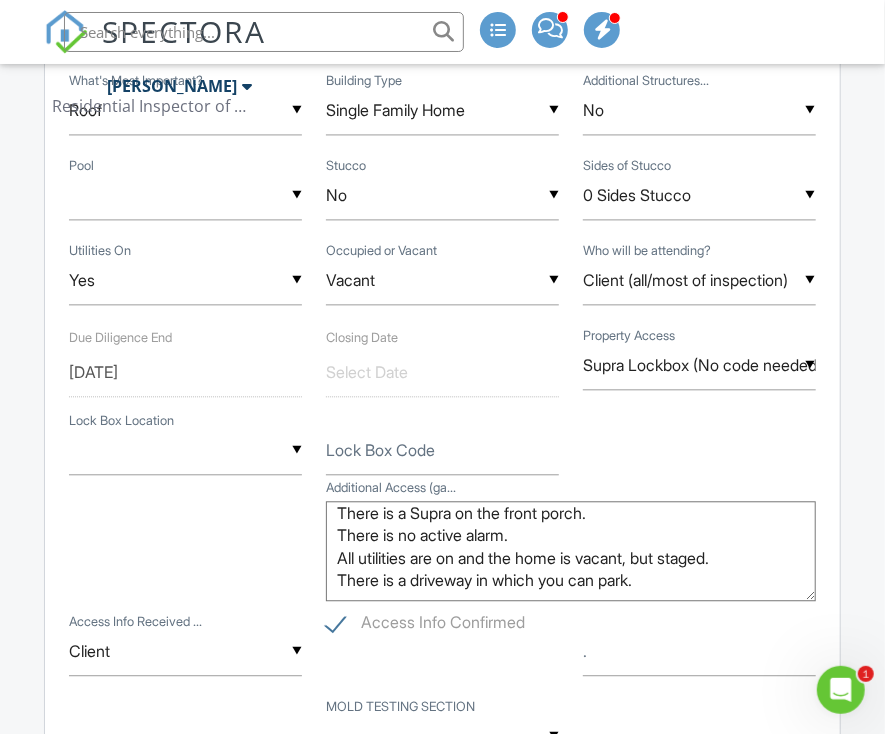 scroll, scrollTop: 1500, scrollLeft: 0, axis: vertical 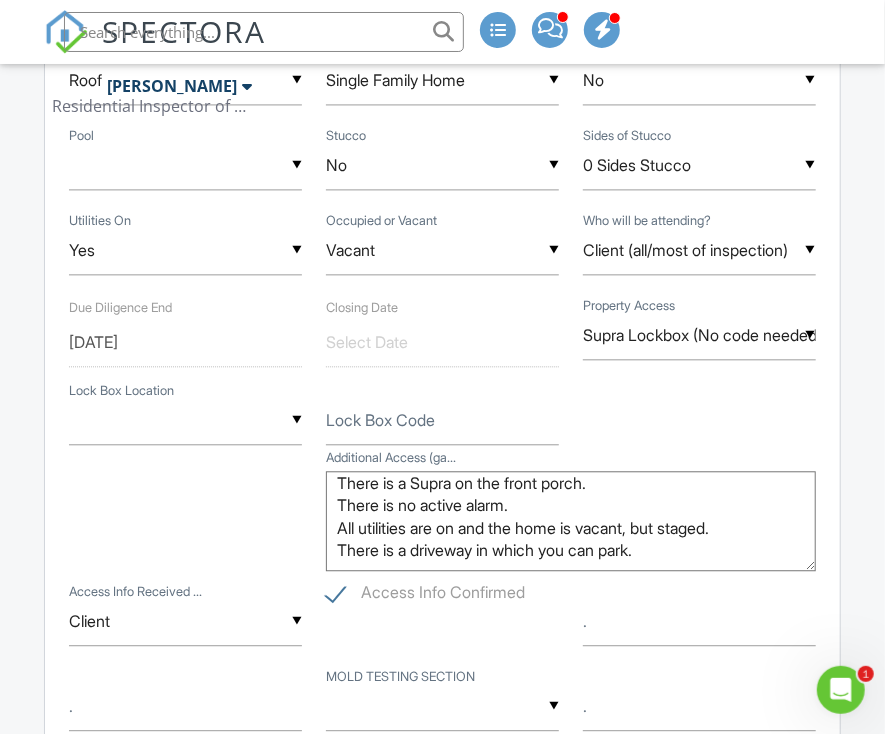 paste on "1740 8th St" 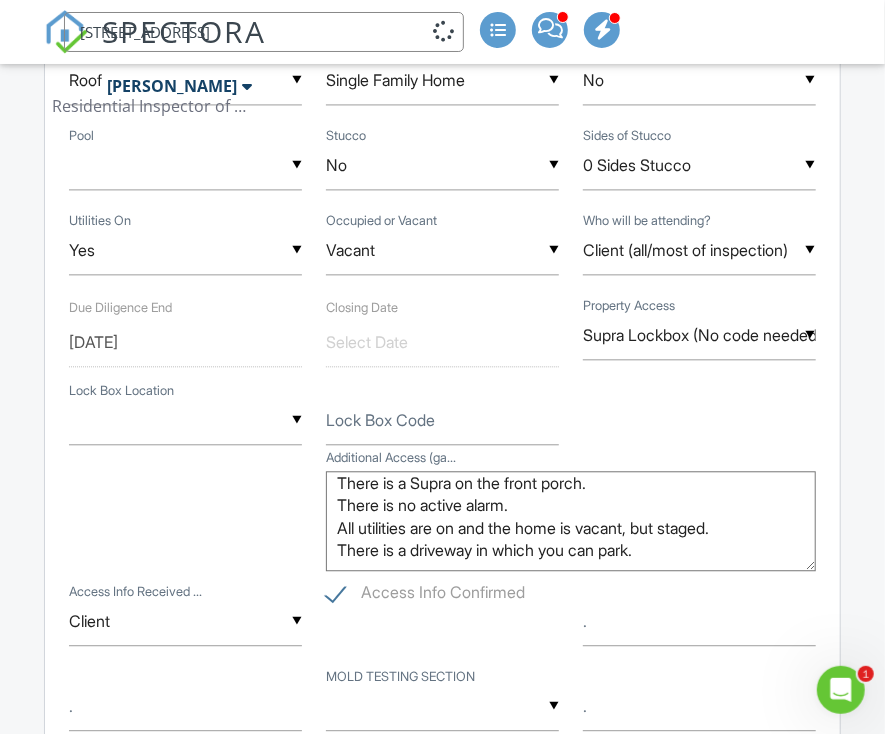 click on "1740 8th St" at bounding box center (264, 32) 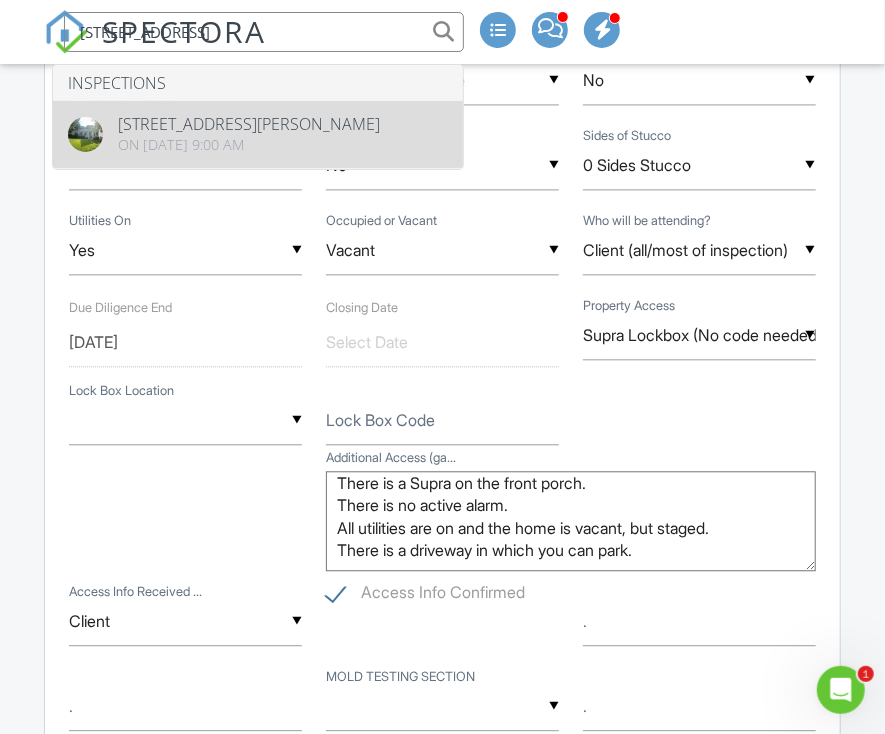 type on "1740 8th St" 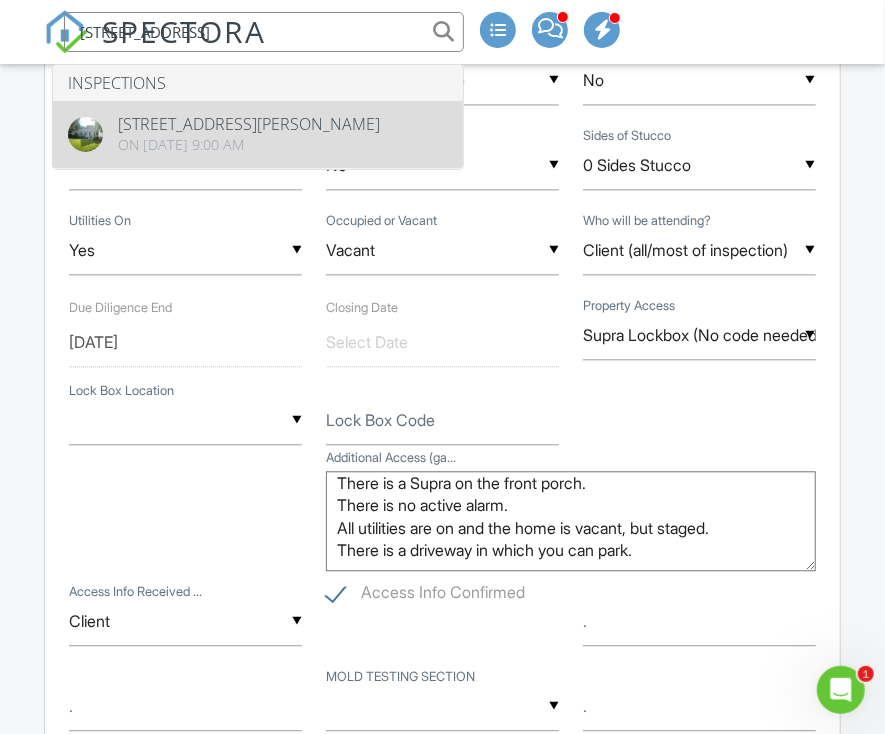 type 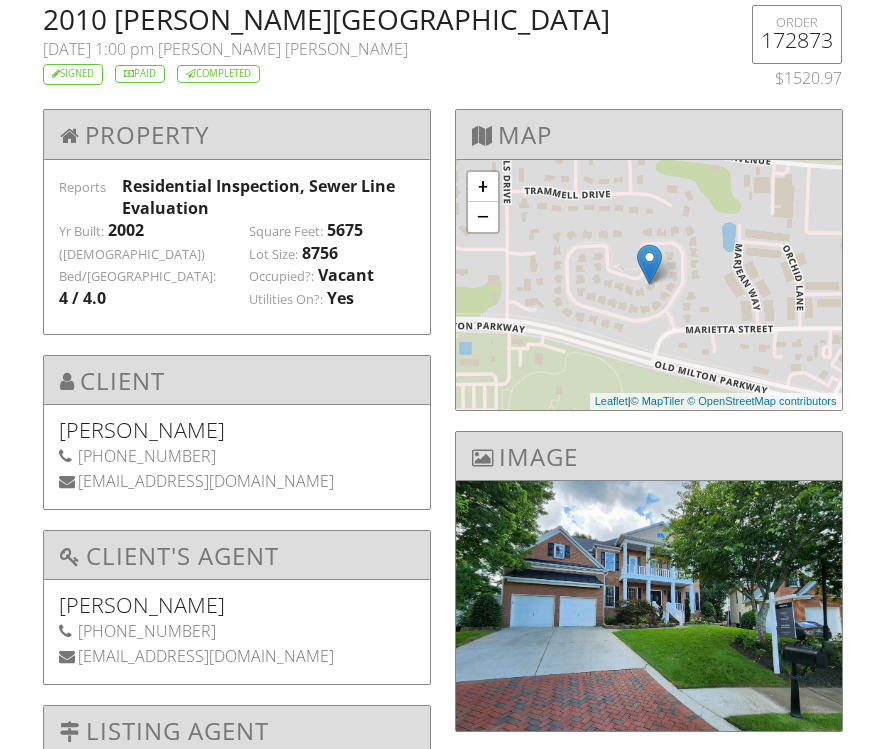scroll, scrollTop: 0, scrollLeft: 0, axis: both 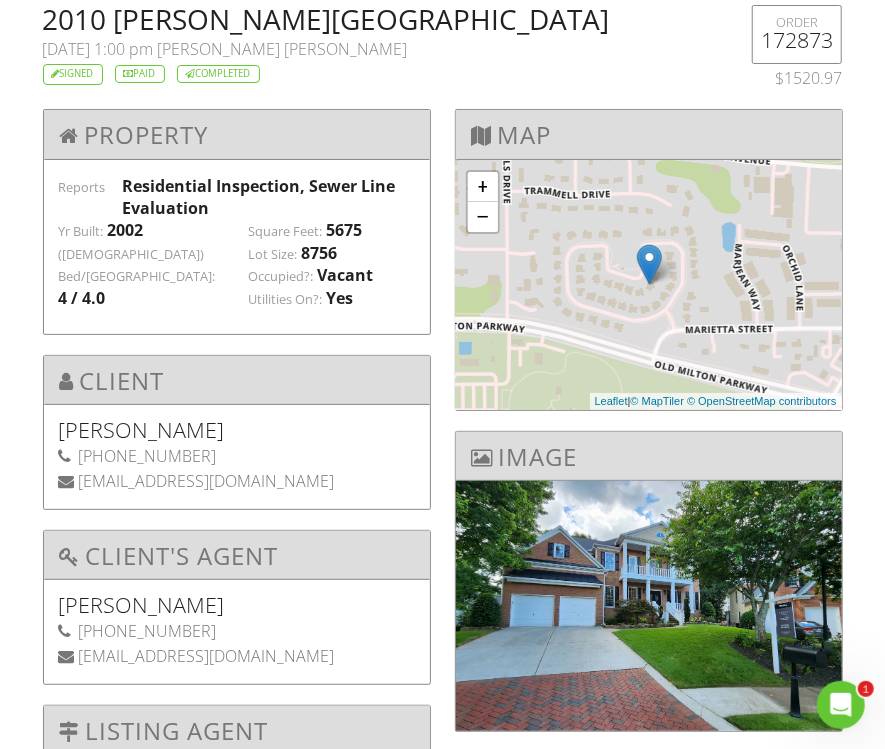 click on "2010 Willshire Glen , Alpharetta, GA 30009" at bounding box center (374, 19) 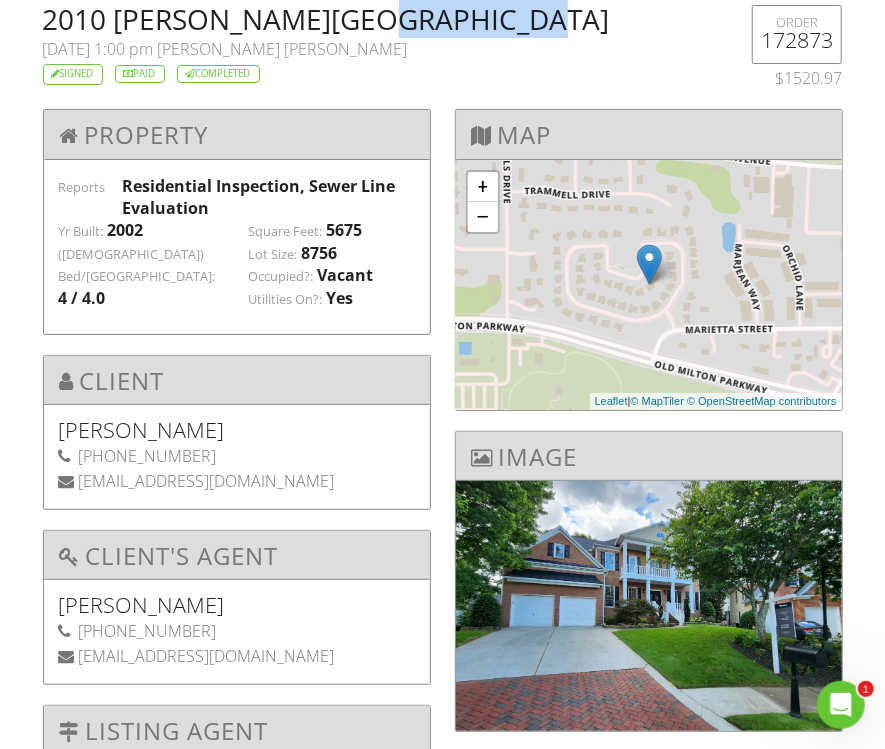 click on "2010 Willshire Glen , Alpharetta, GA 30009" at bounding box center [374, 19] 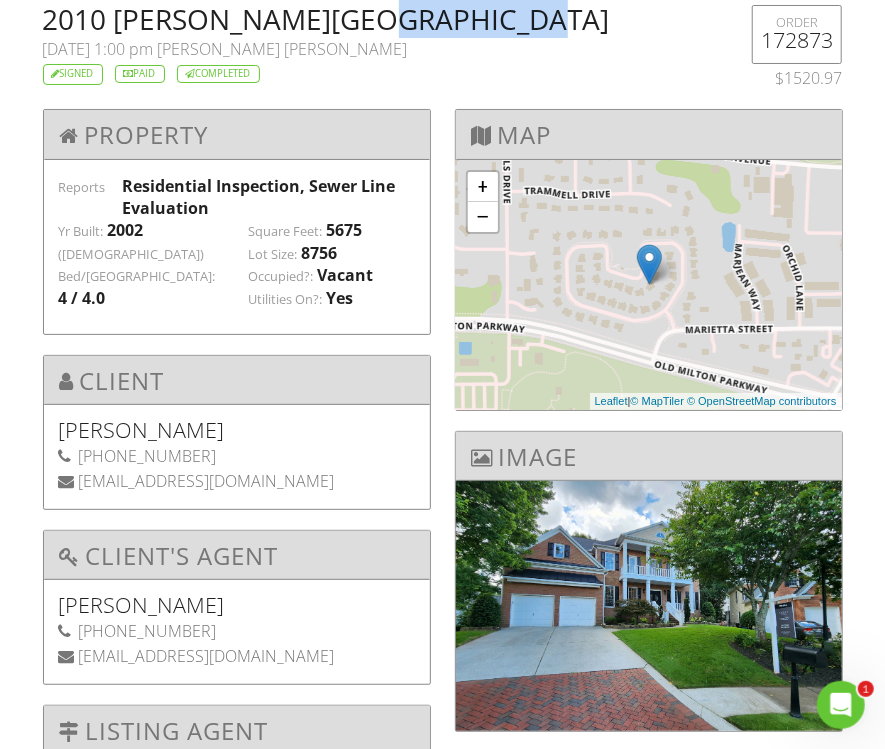 copy on "Alpharetta" 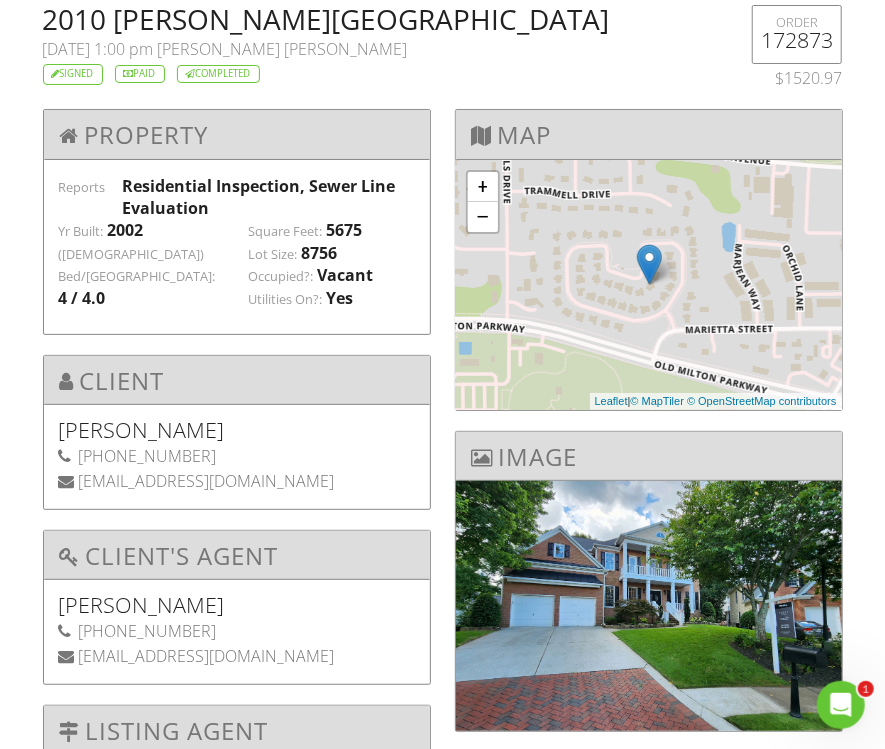 click on "Luke Henry, Kris Sewer Scope" at bounding box center (283, 49) 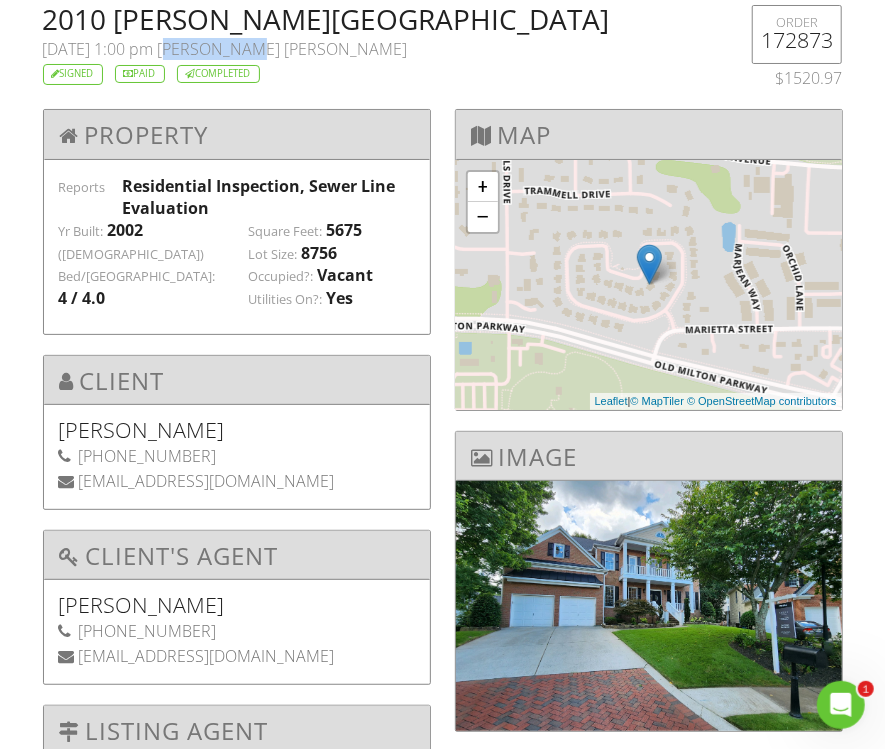 drag, startPoint x: 215, startPoint y: 49, endPoint x: 244, endPoint y: 49, distance: 29 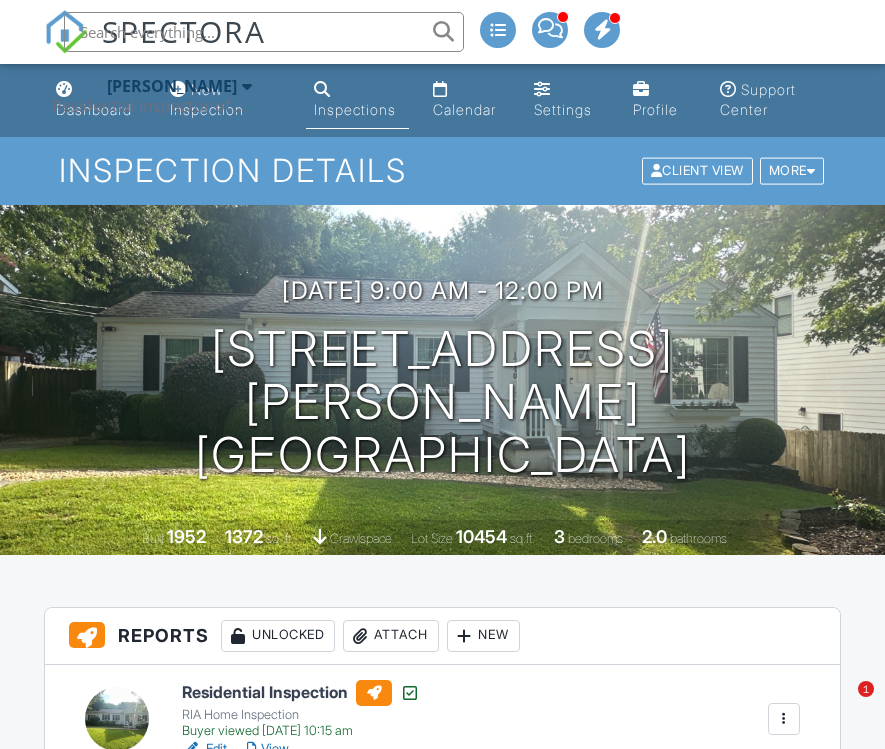 scroll, scrollTop: 0, scrollLeft: 0, axis: both 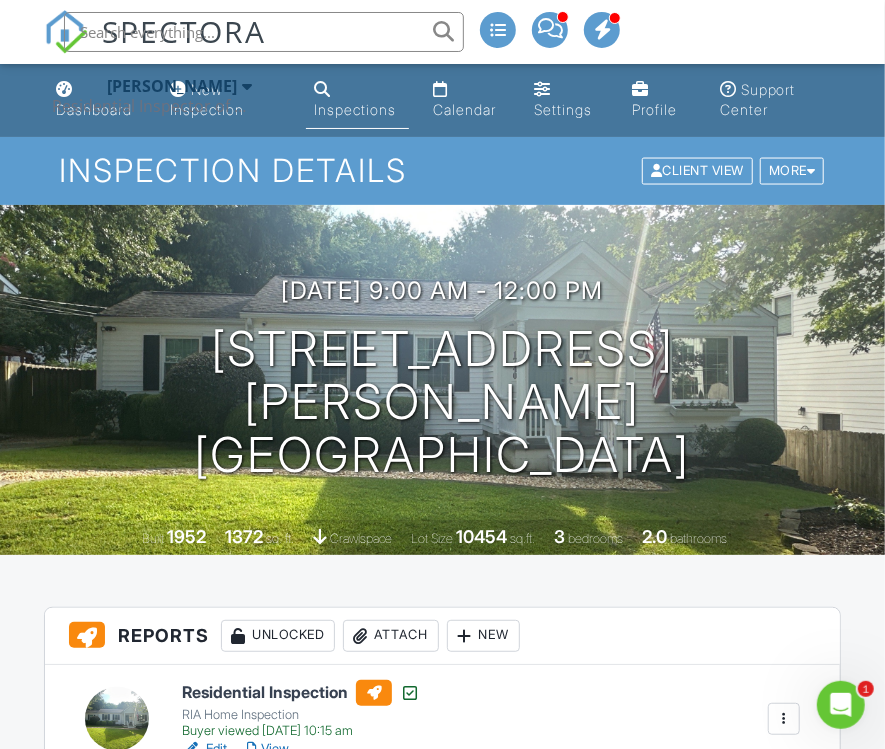 click on "Residential Inspection
RIA Home Inspection
Buyer viewed 07/13/2025 10:15 am
Edit
View
Quick Publish
Copy
Reinspection Report
View Log
RRB Log
Delete" at bounding box center [491, 720] 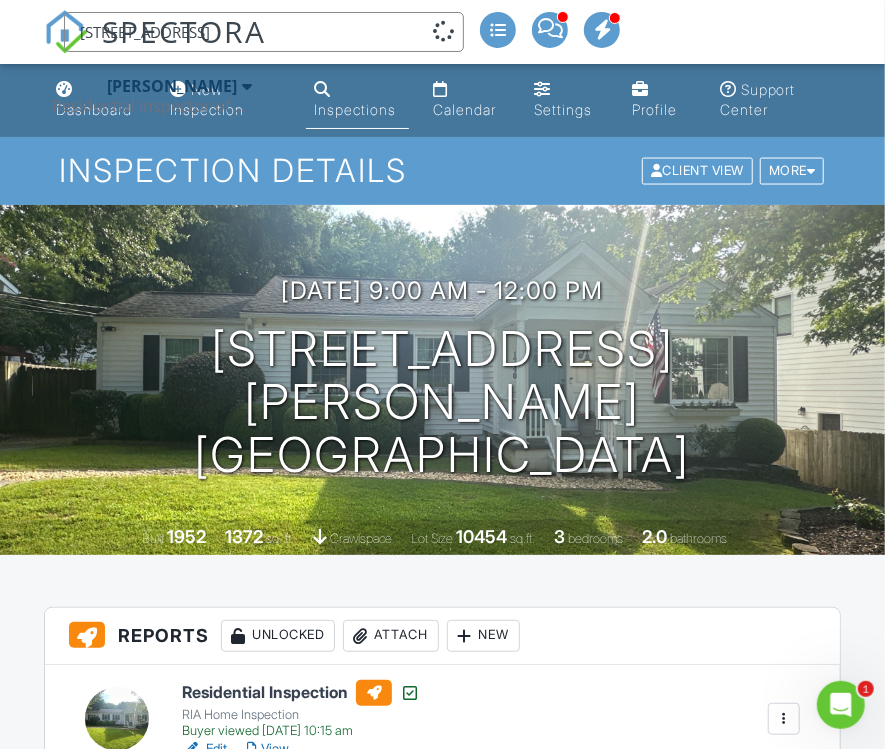 click on "1865 Claremont St NW" at bounding box center (264, 32) 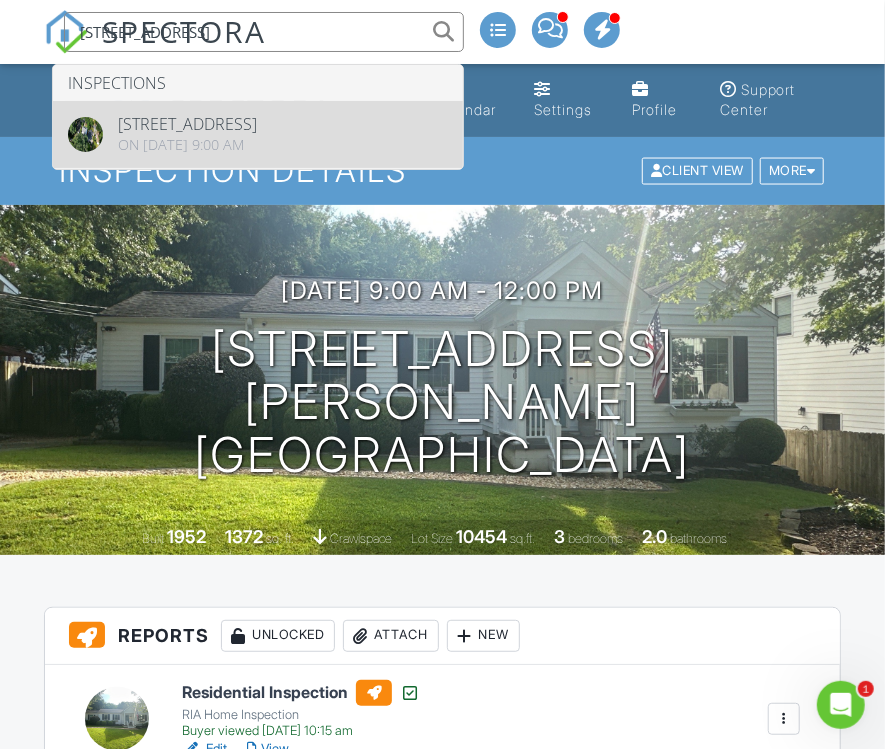 type on "1865 Claremont St NW" 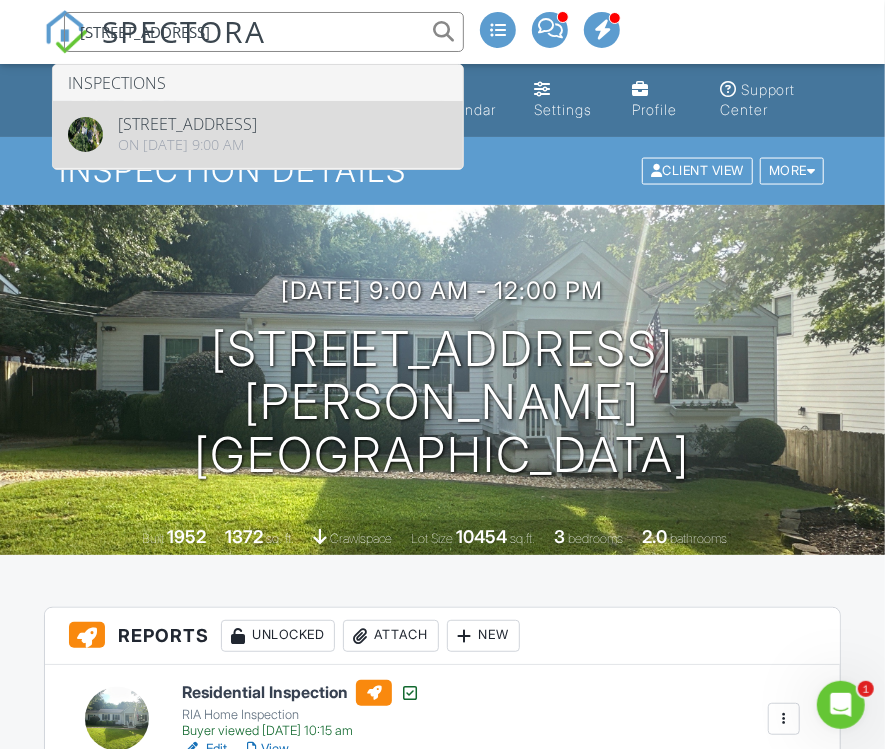 type 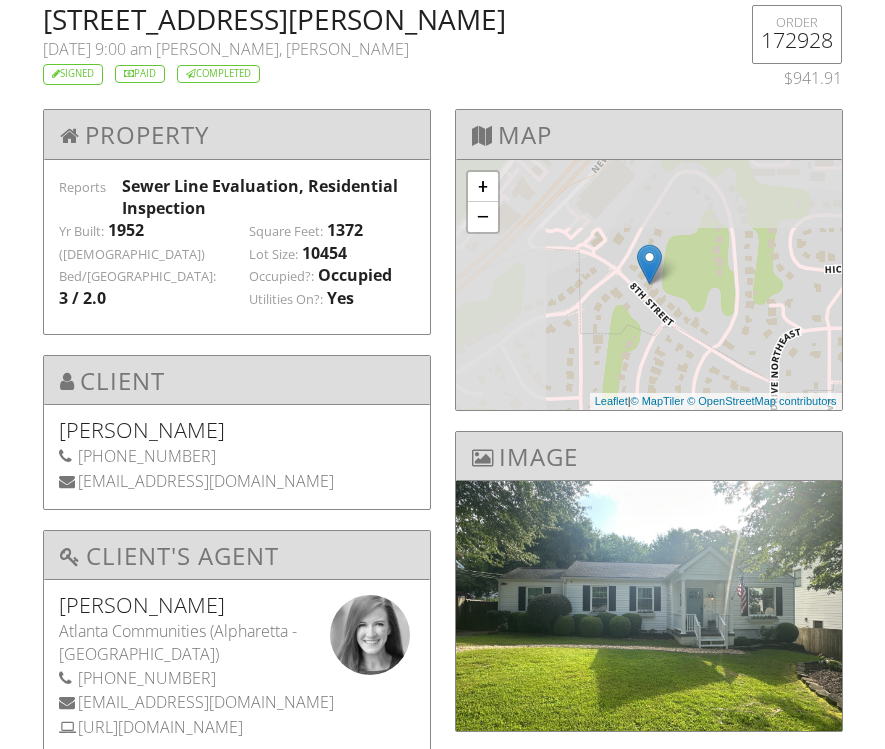 scroll, scrollTop: 0, scrollLeft: 0, axis: both 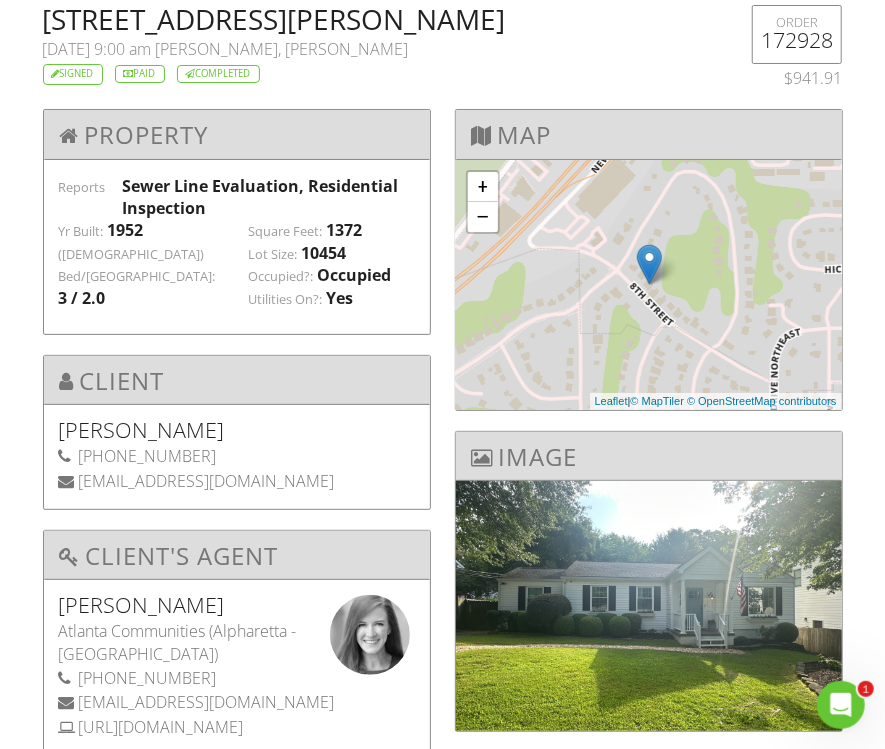 click on "[STREET_ADDRESS][PERSON_NAME]" at bounding box center (374, 19) 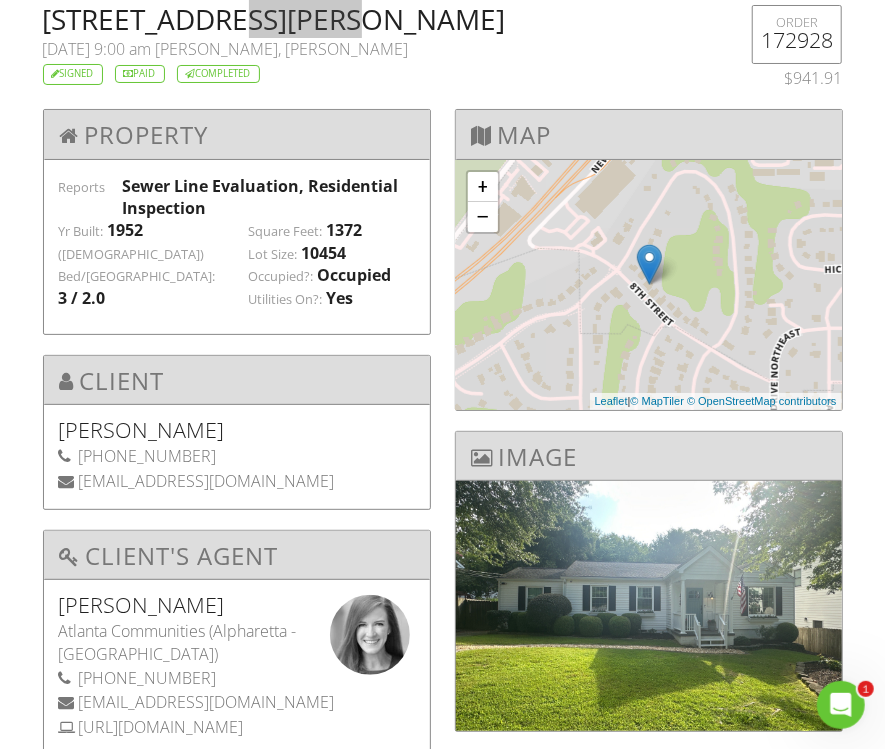 click on "[STREET_ADDRESS][PERSON_NAME]" at bounding box center [374, 19] 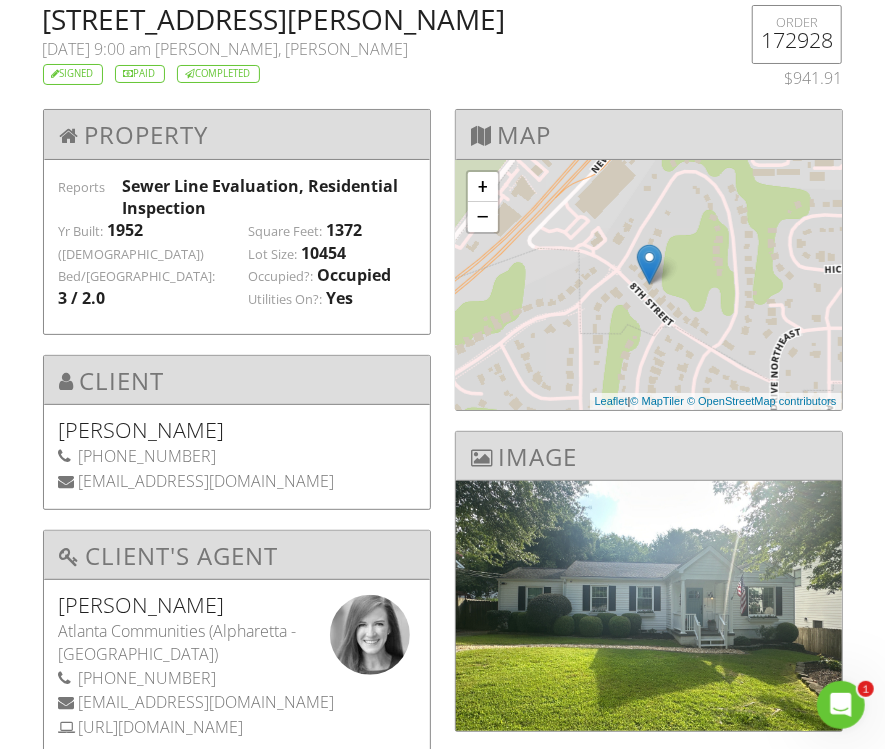 click on "[PERSON_NAME], [PERSON_NAME]" at bounding box center [282, 49] 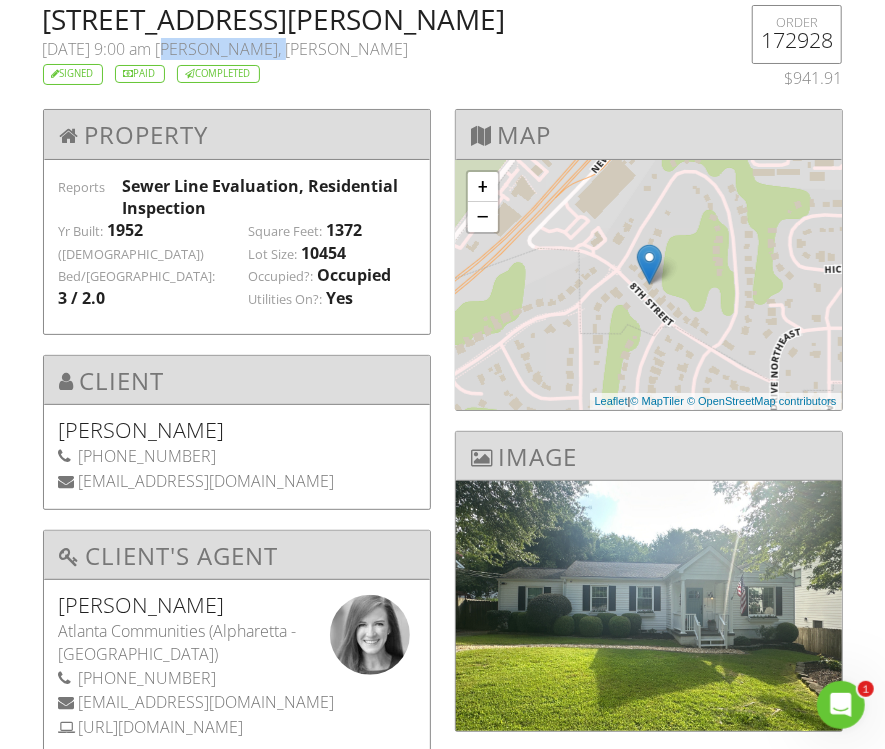 drag, startPoint x: 221, startPoint y: 51, endPoint x: 271, endPoint y: 50, distance: 50.01 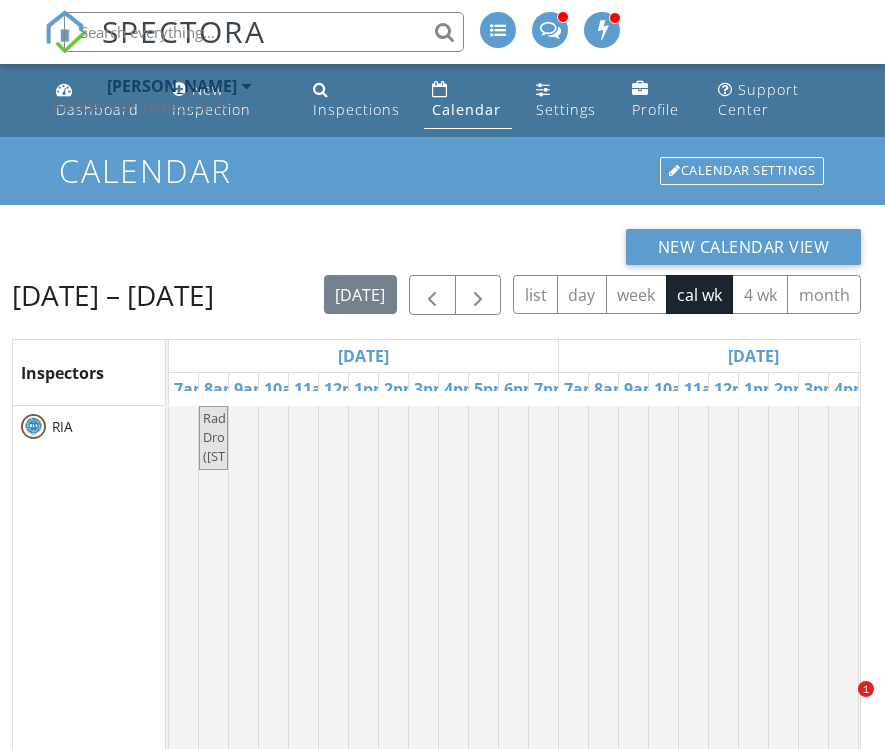 scroll, scrollTop: 286, scrollLeft: 0, axis: vertical 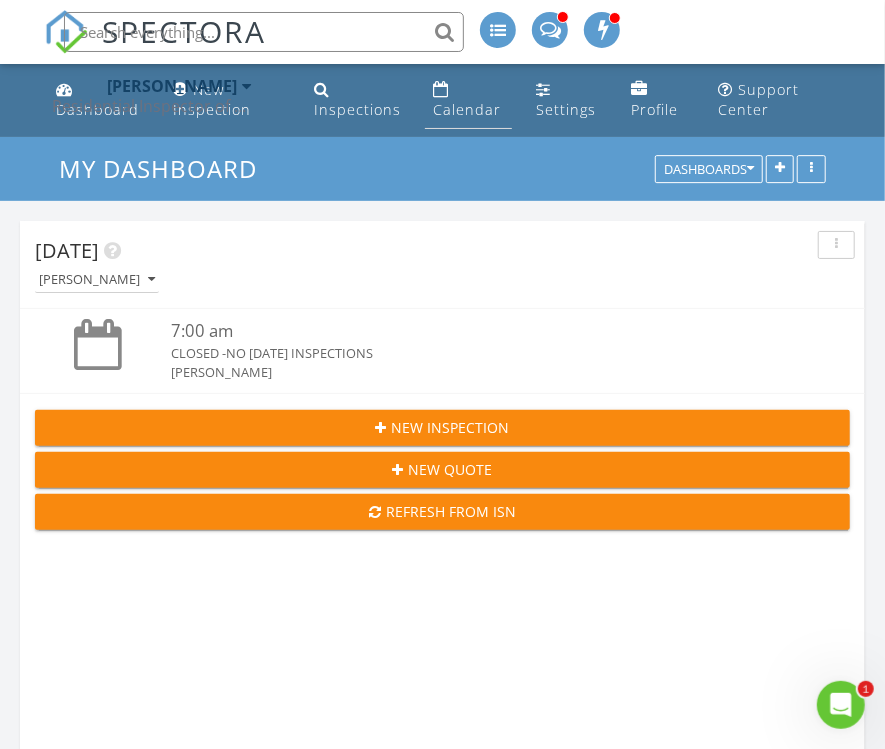click on "Calendar" at bounding box center [467, 109] 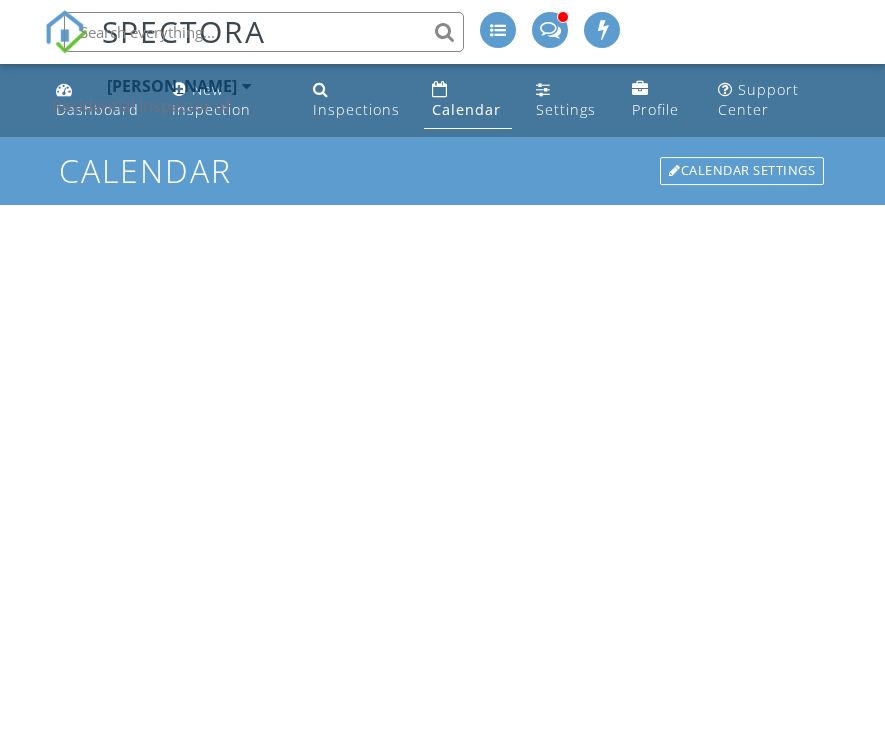 scroll, scrollTop: 0, scrollLeft: 0, axis: both 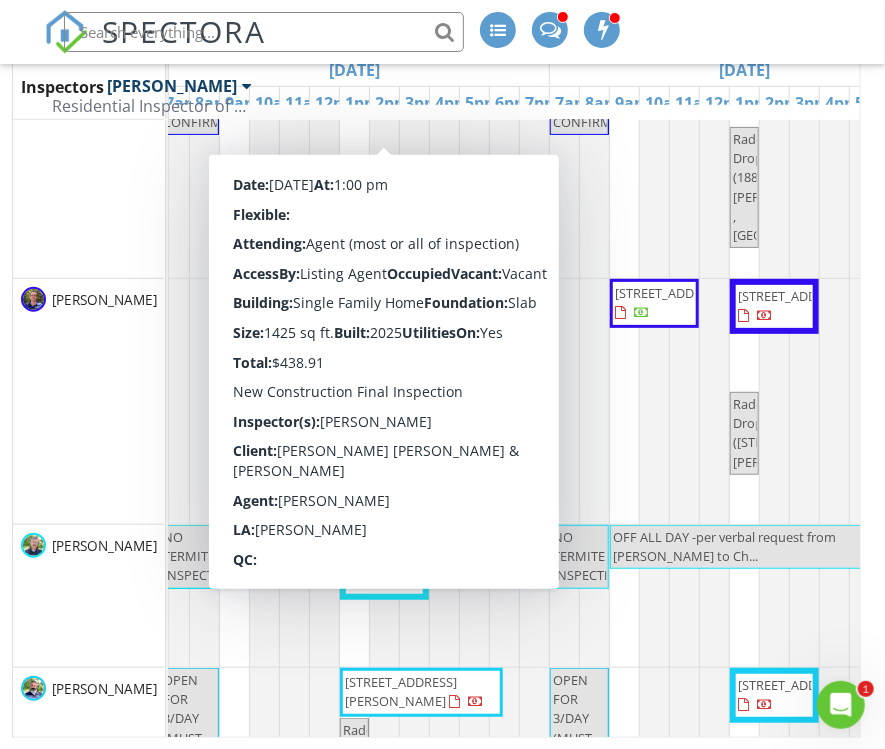 click on "[PERSON_NAME]" at bounding box center [88, 401] 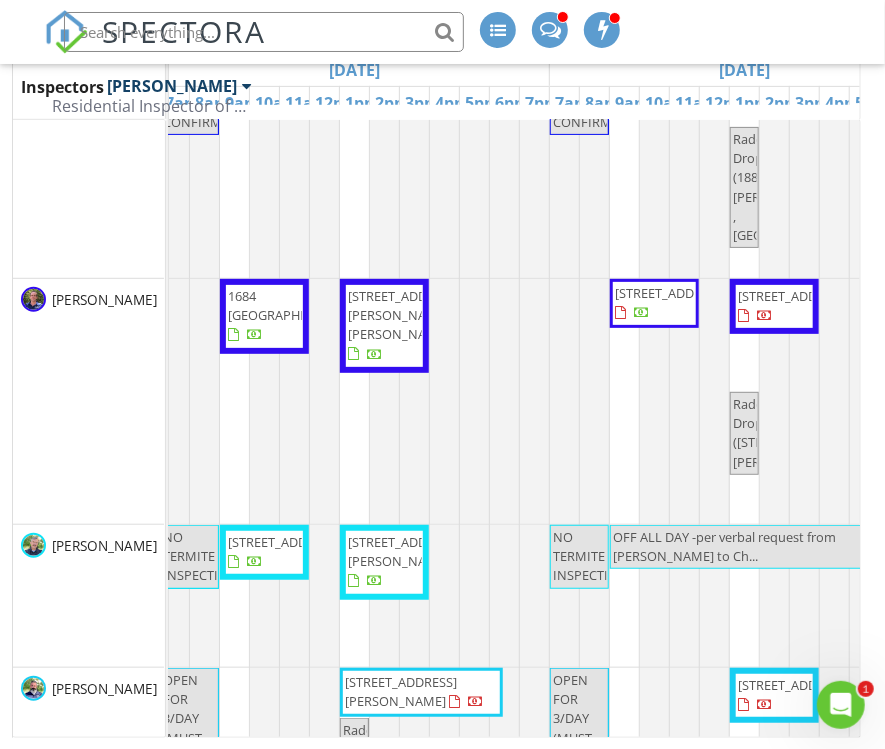 scroll, scrollTop: 366, scrollLeft: 0, axis: vertical 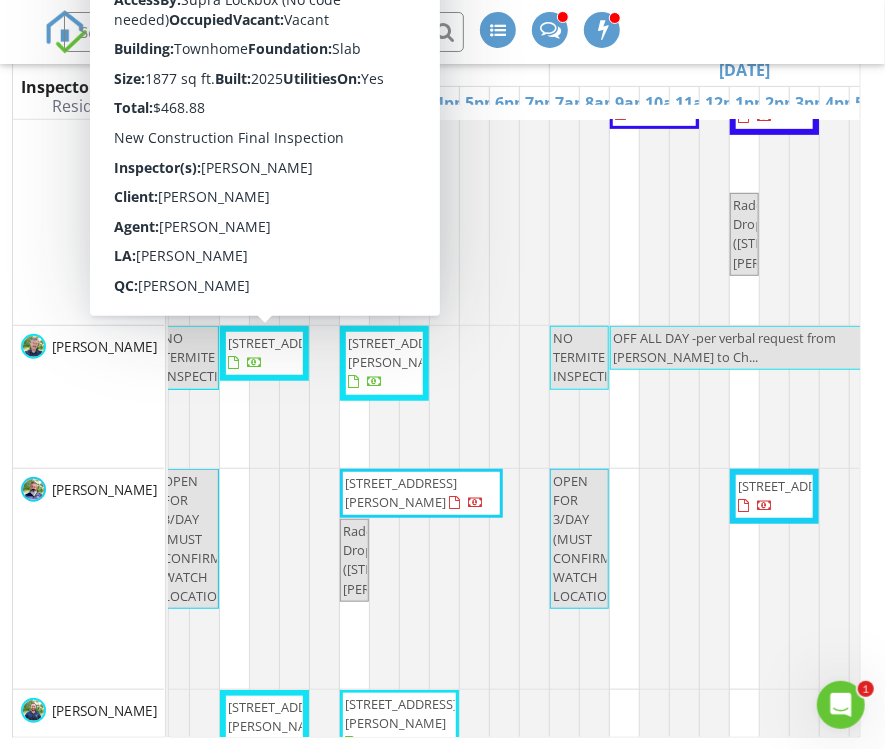 click on "[STREET_ADDRESS]" at bounding box center [285, 343] 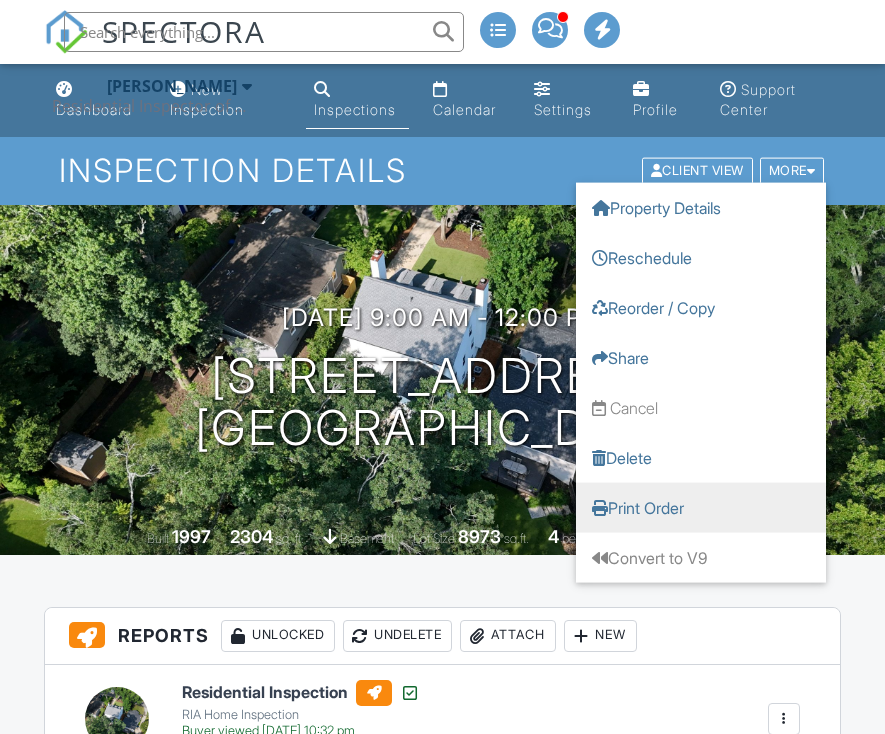 scroll, scrollTop: 0, scrollLeft: 0, axis: both 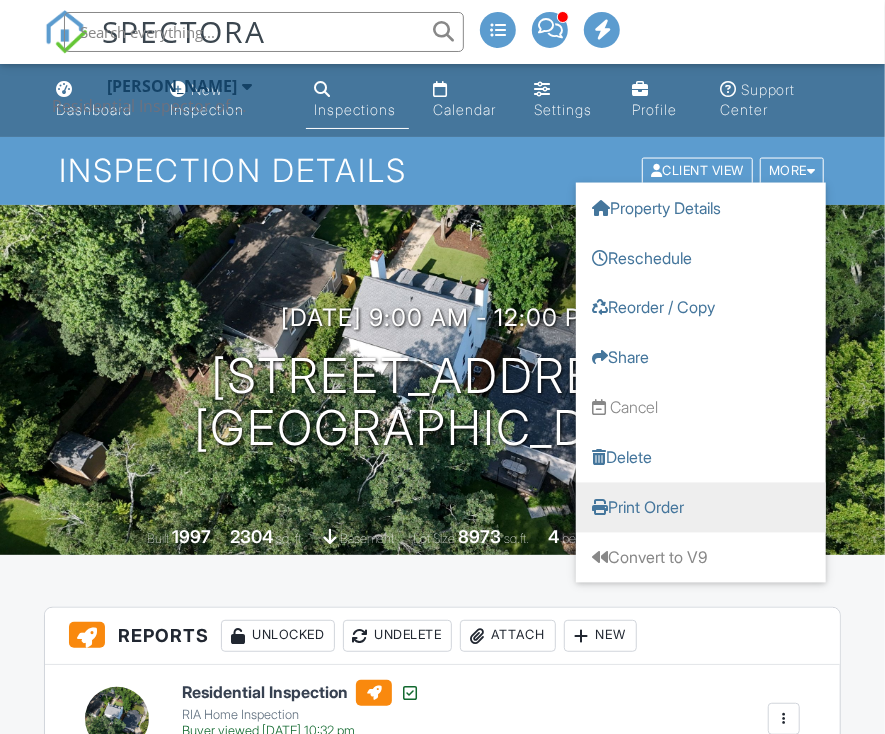 click on "Print Order" at bounding box center [701, 508] 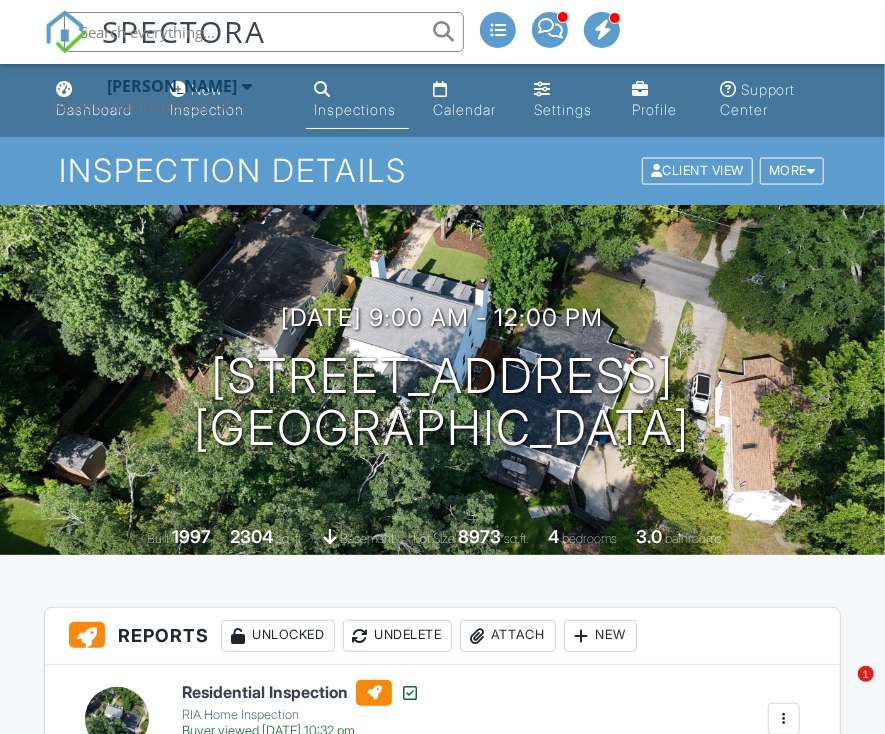 scroll, scrollTop: 0, scrollLeft: 0, axis: both 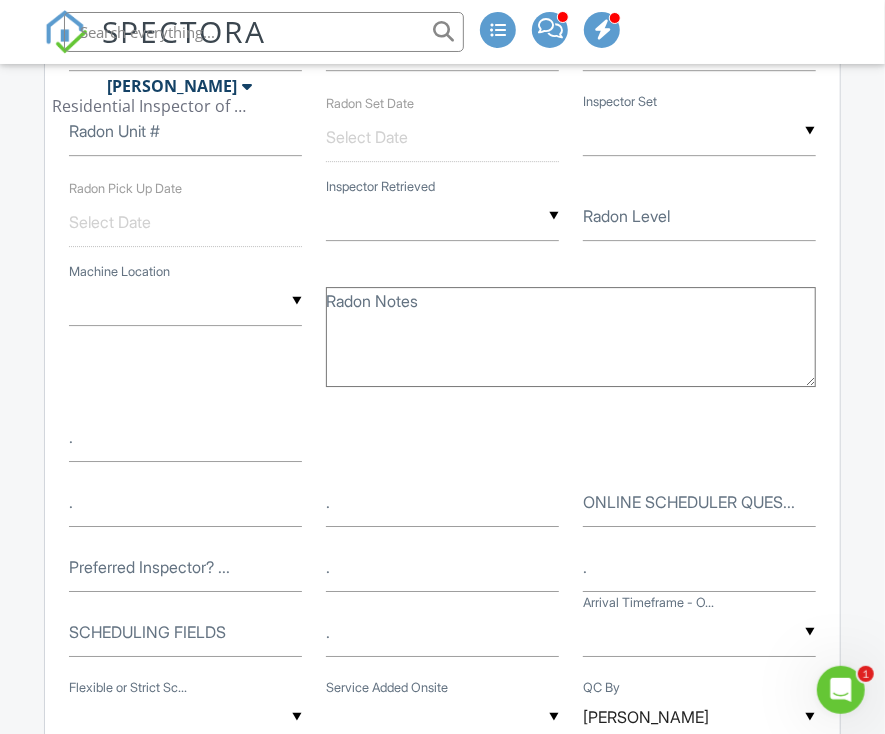 click at bounding box center [264, 32] 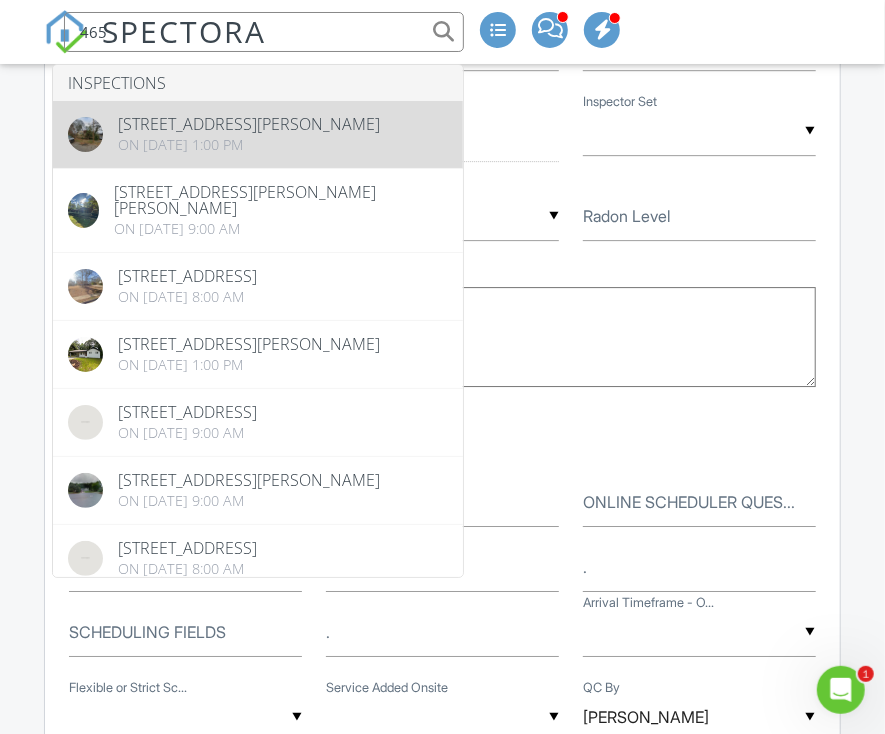 type on "465" 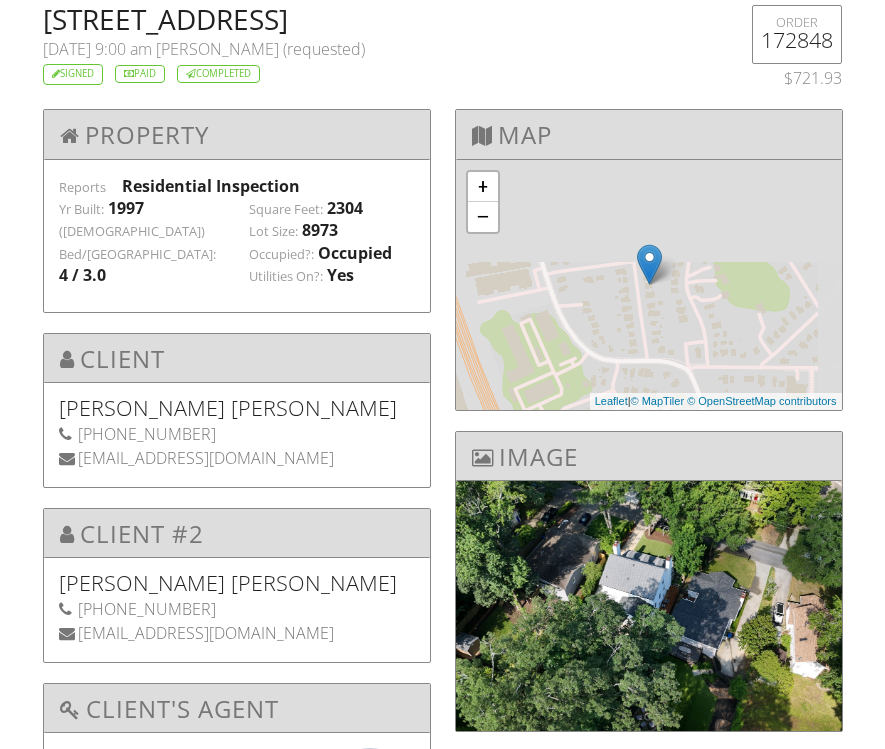 scroll, scrollTop: 0, scrollLeft: 0, axis: both 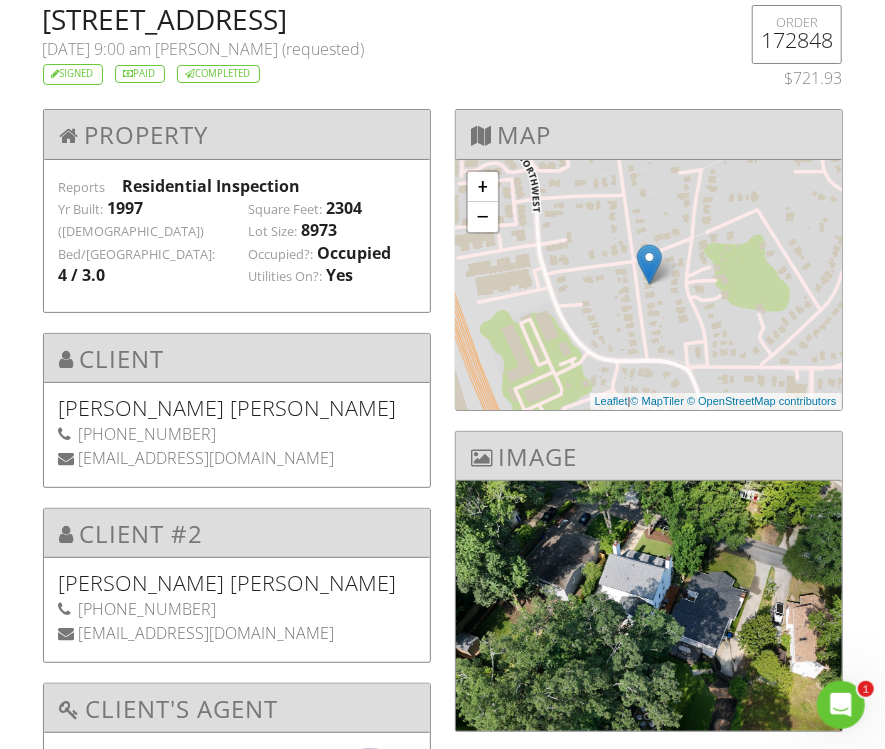 click on "1865 Claremont St NW , Atlanta, GA 30318" at bounding box center (374, 19) 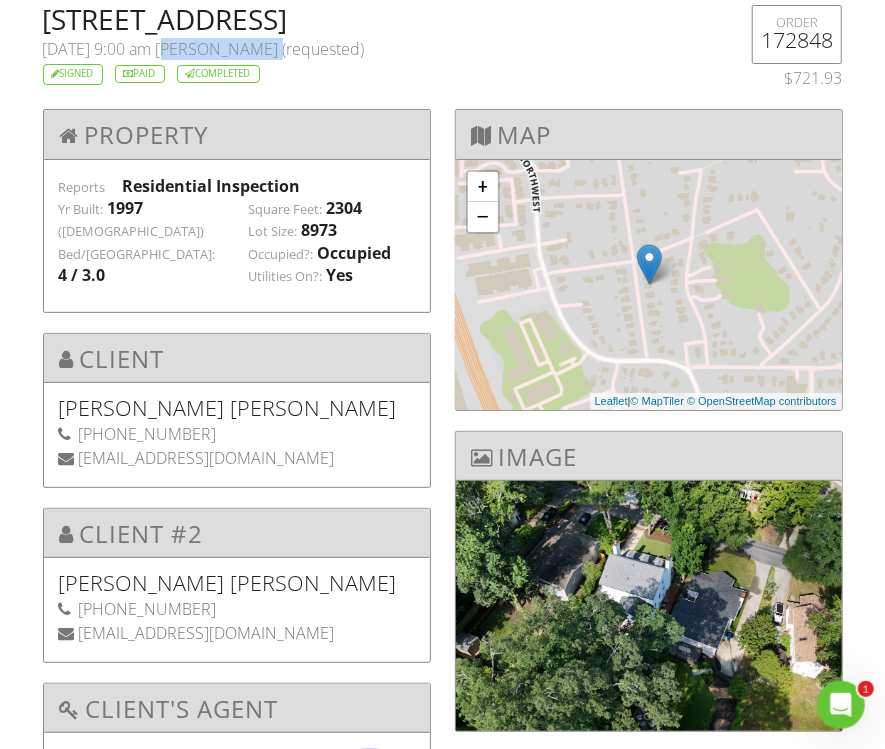 drag, startPoint x: 230, startPoint y: 46, endPoint x: 254, endPoint y: 50, distance: 24.33105 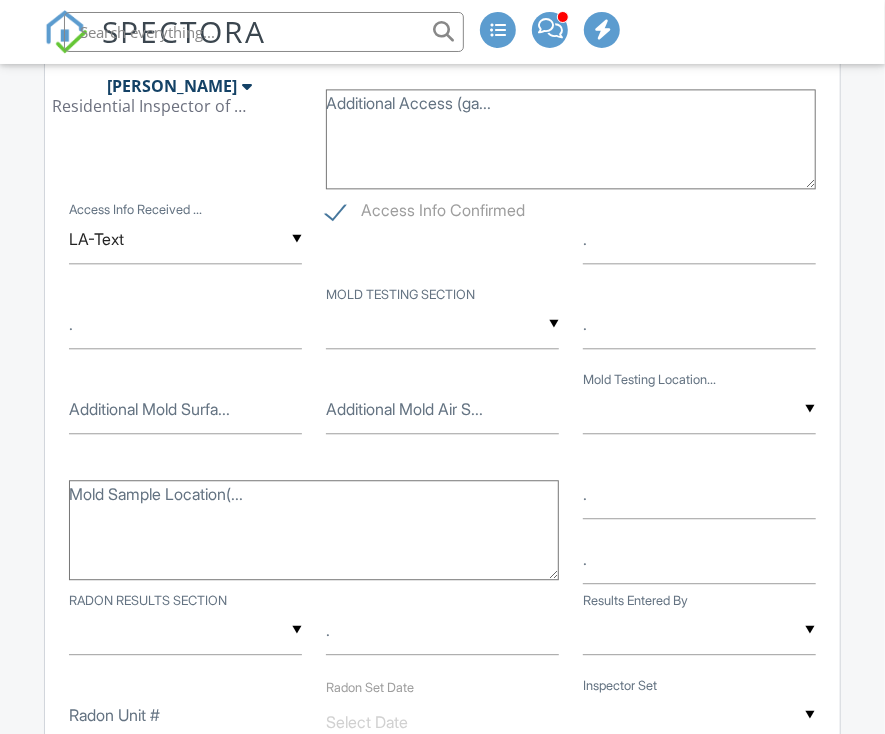scroll, scrollTop: 0, scrollLeft: 0, axis: both 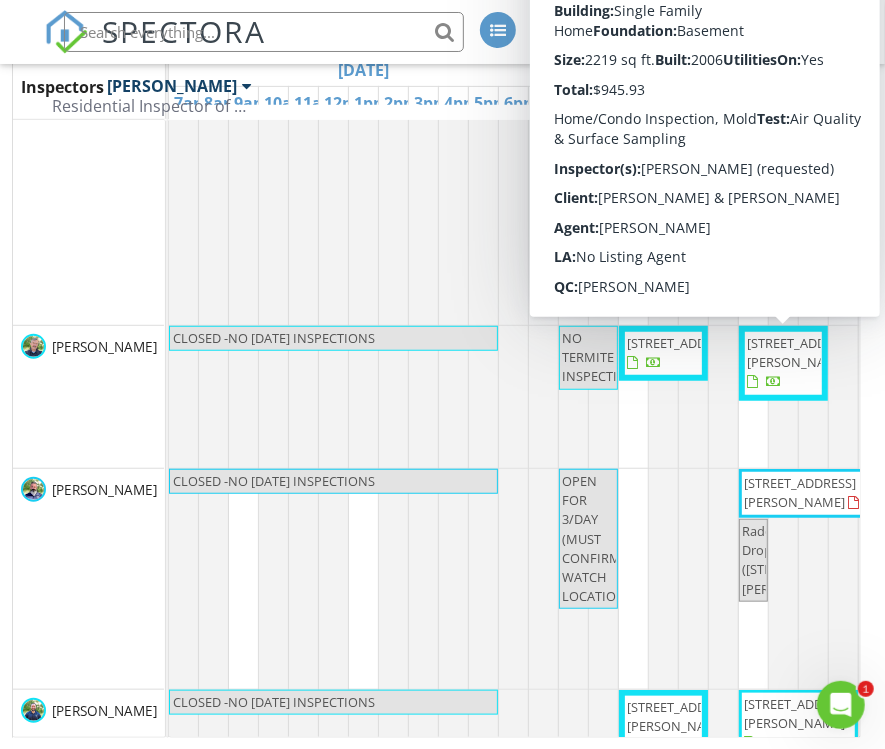 click on "[STREET_ADDRESS][PERSON_NAME]" at bounding box center [783, 363] 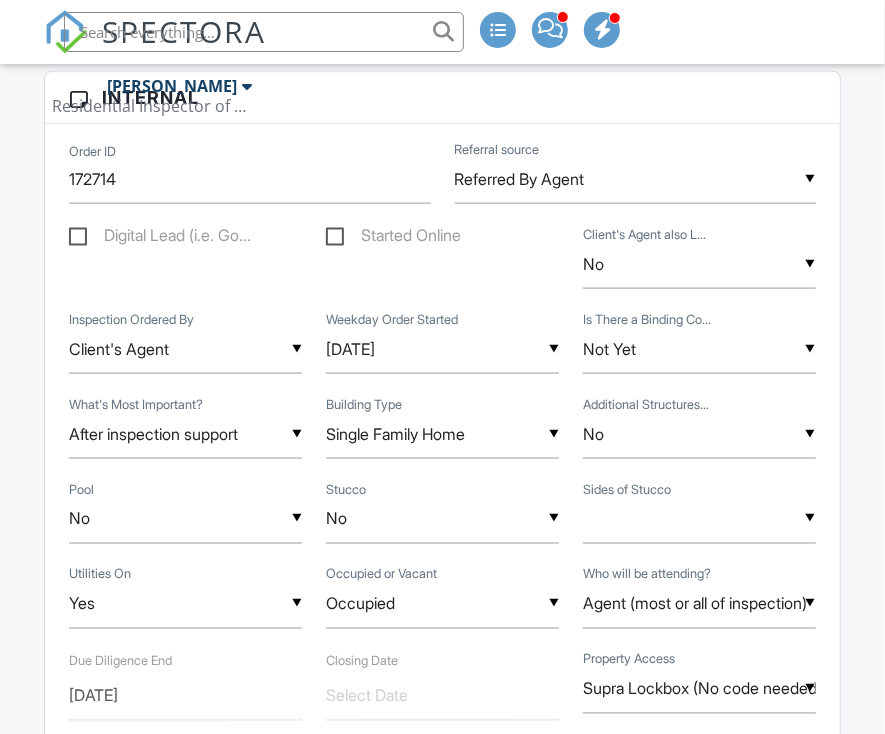 scroll, scrollTop: 1100, scrollLeft: 0, axis: vertical 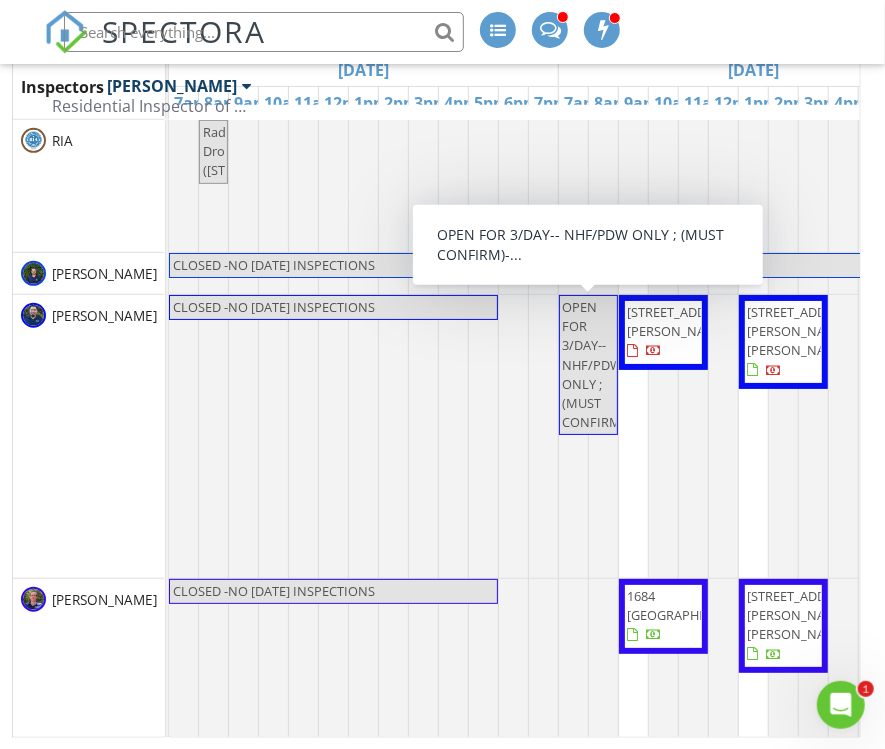 click on "[PERSON_NAME]" at bounding box center [88, 436] 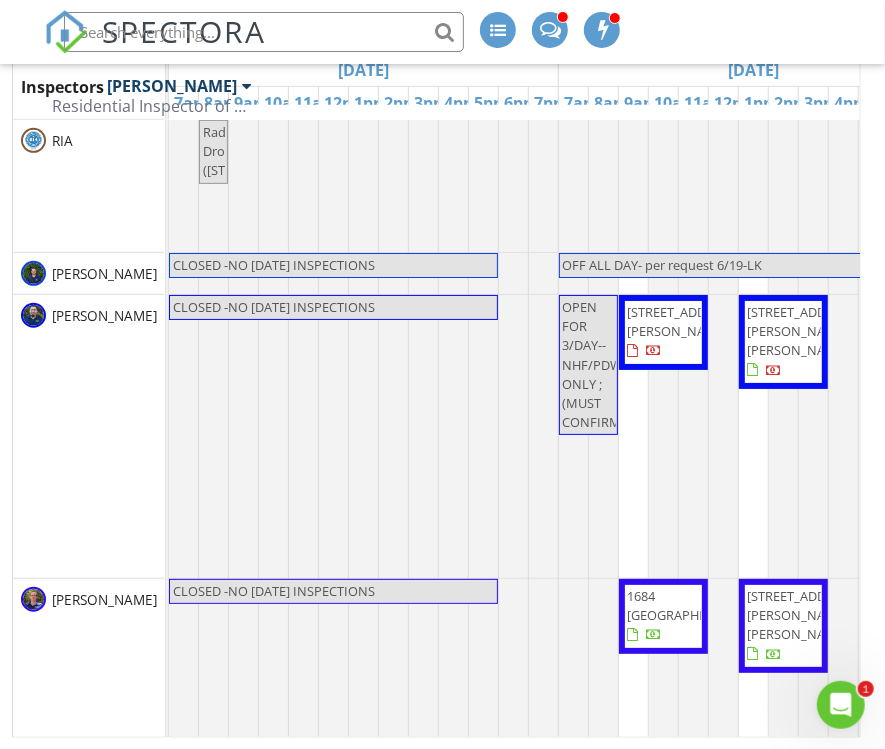 scroll, scrollTop: 279, scrollLeft: 0, axis: vertical 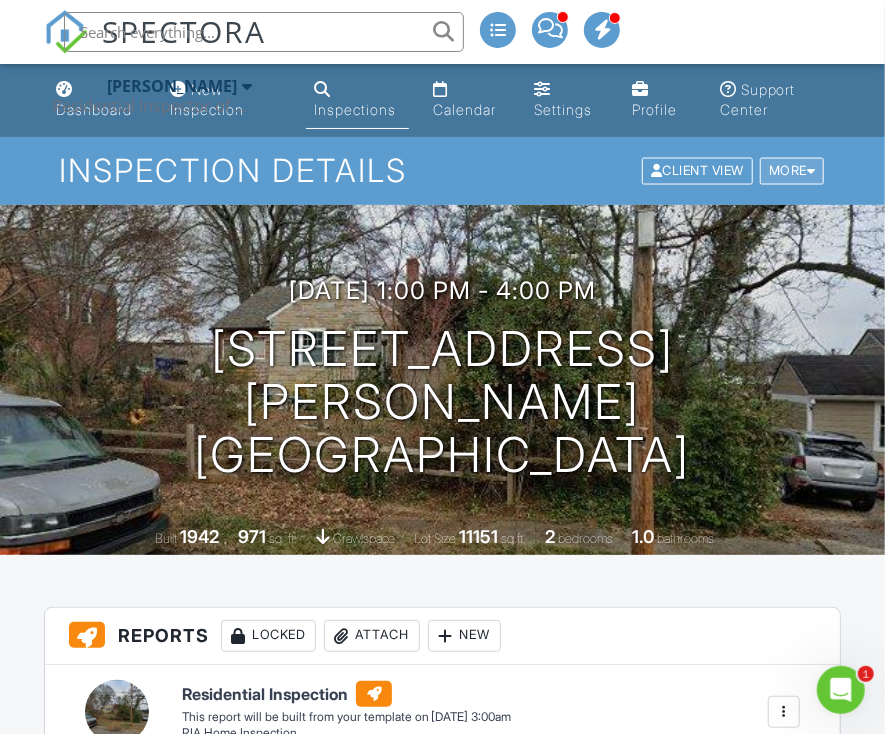 click at bounding box center [811, 171] 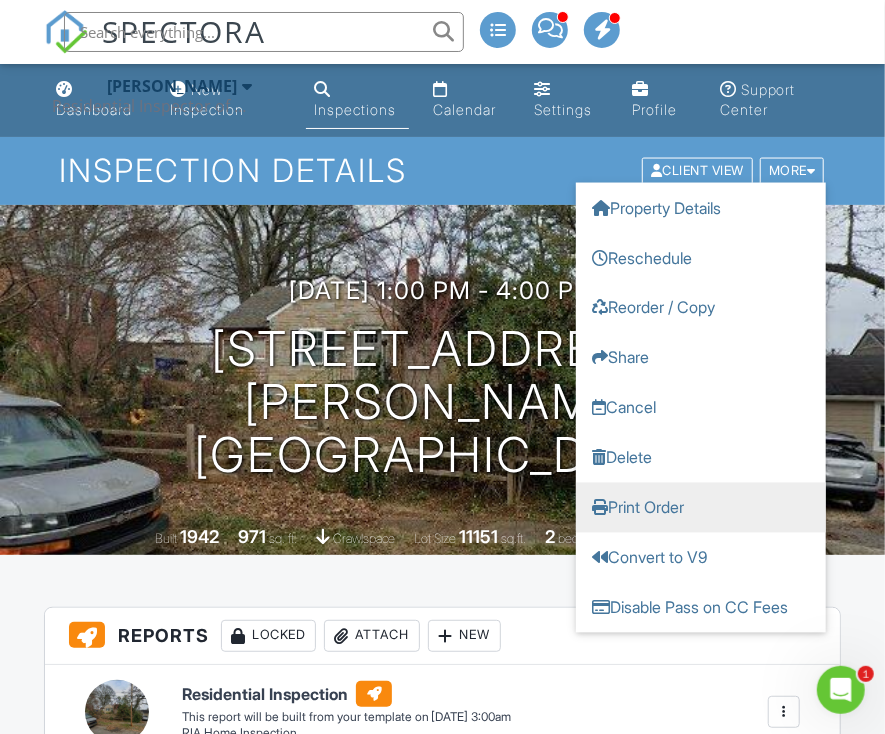 click on "Print Order" at bounding box center (701, 508) 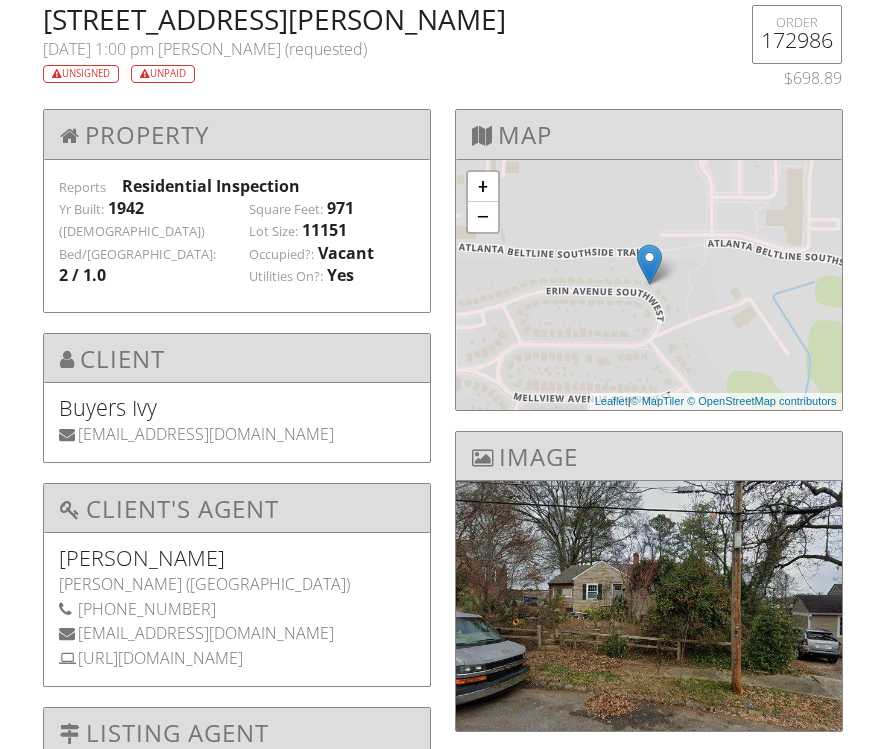 scroll, scrollTop: 0, scrollLeft: 0, axis: both 